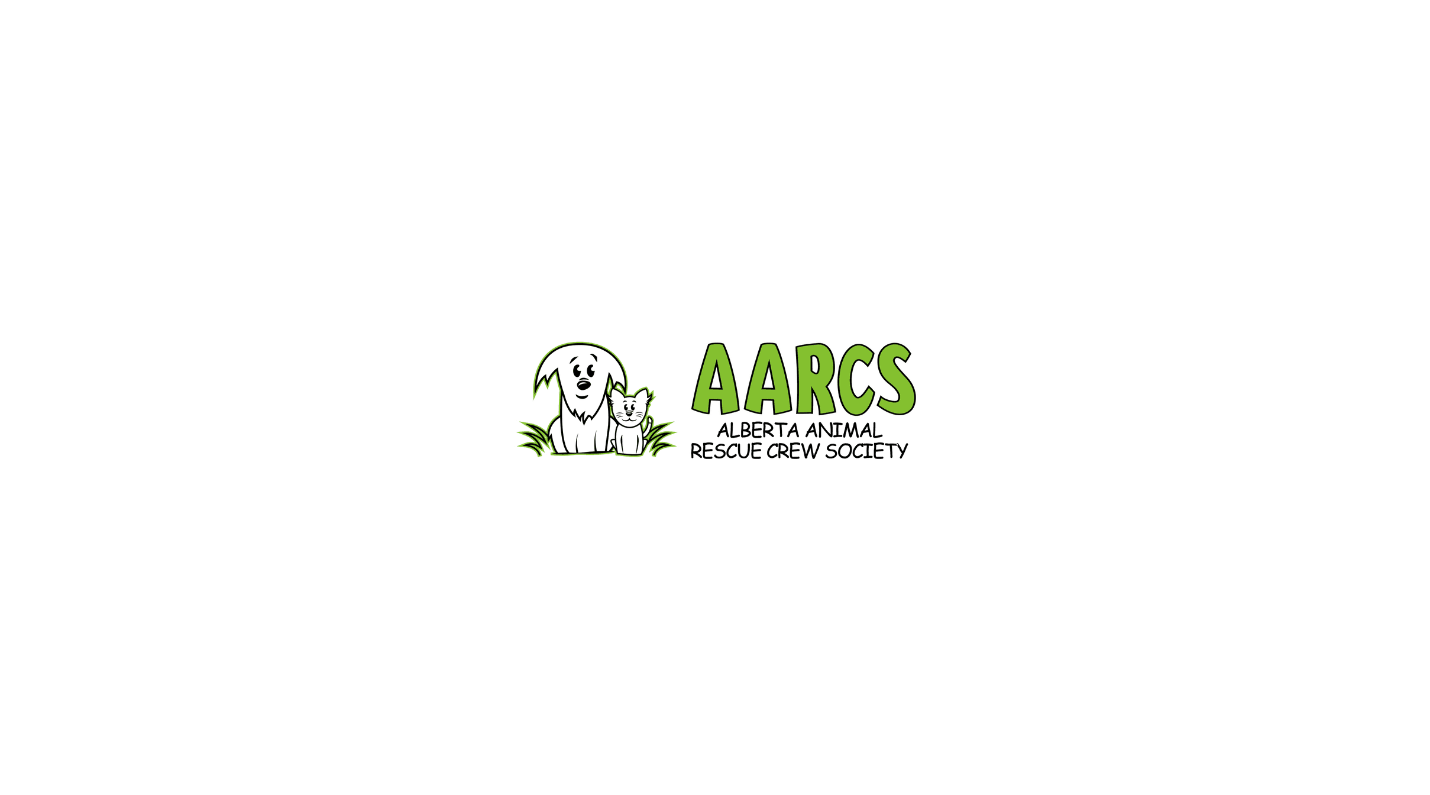 scroll, scrollTop: 0, scrollLeft: 0, axis: both 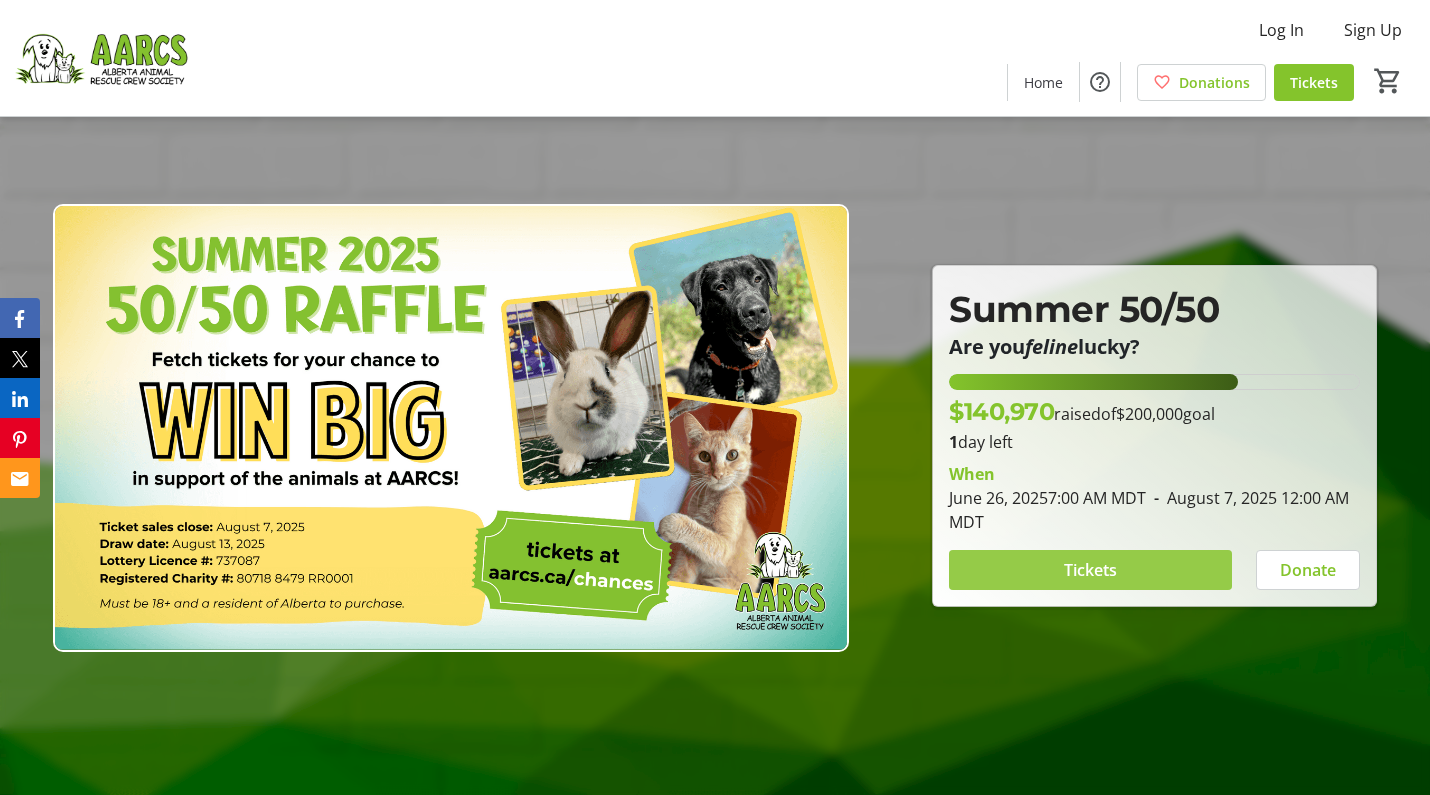 click at bounding box center (1090, 570) 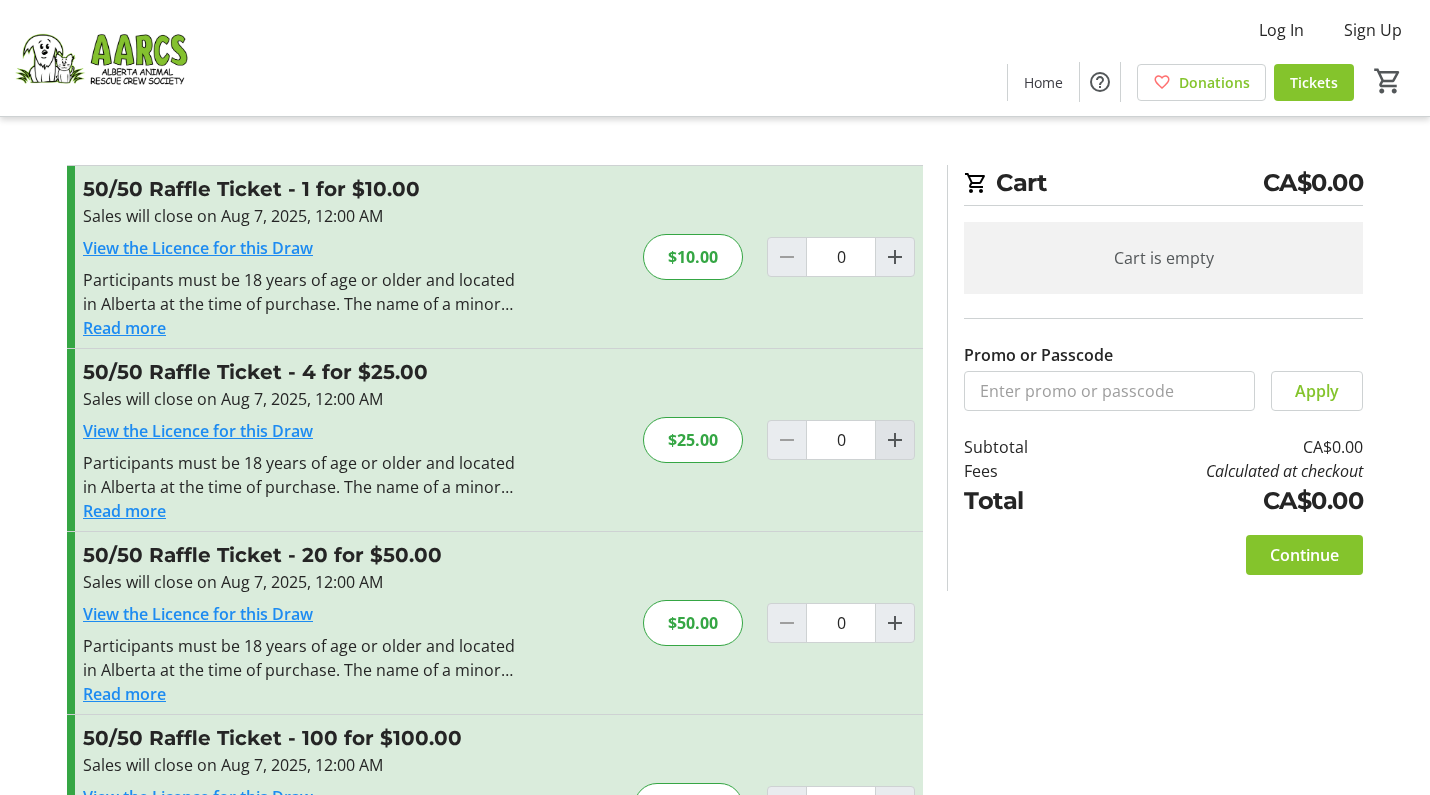 click 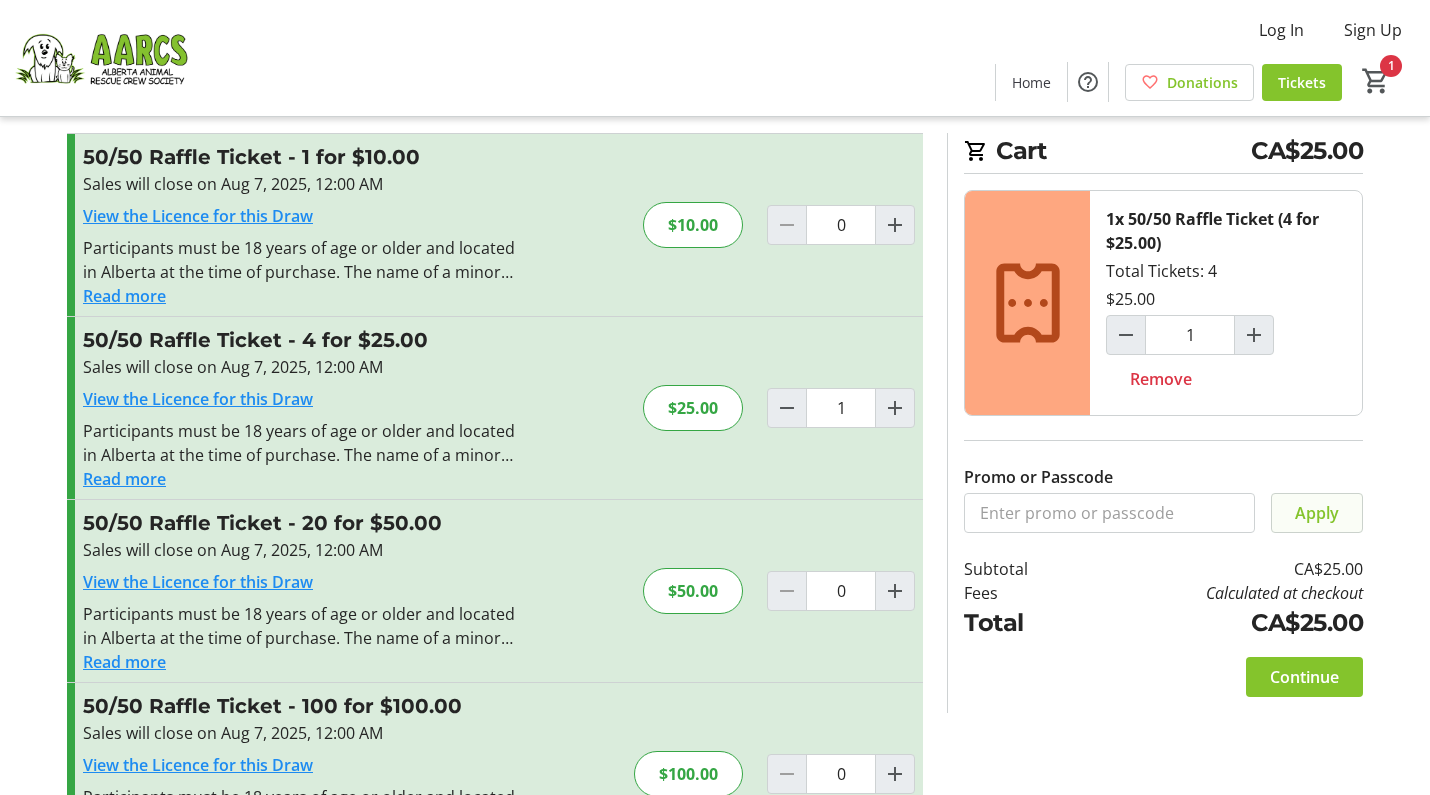 scroll, scrollTop: 32, scrollLeft: 0, axis: vertical 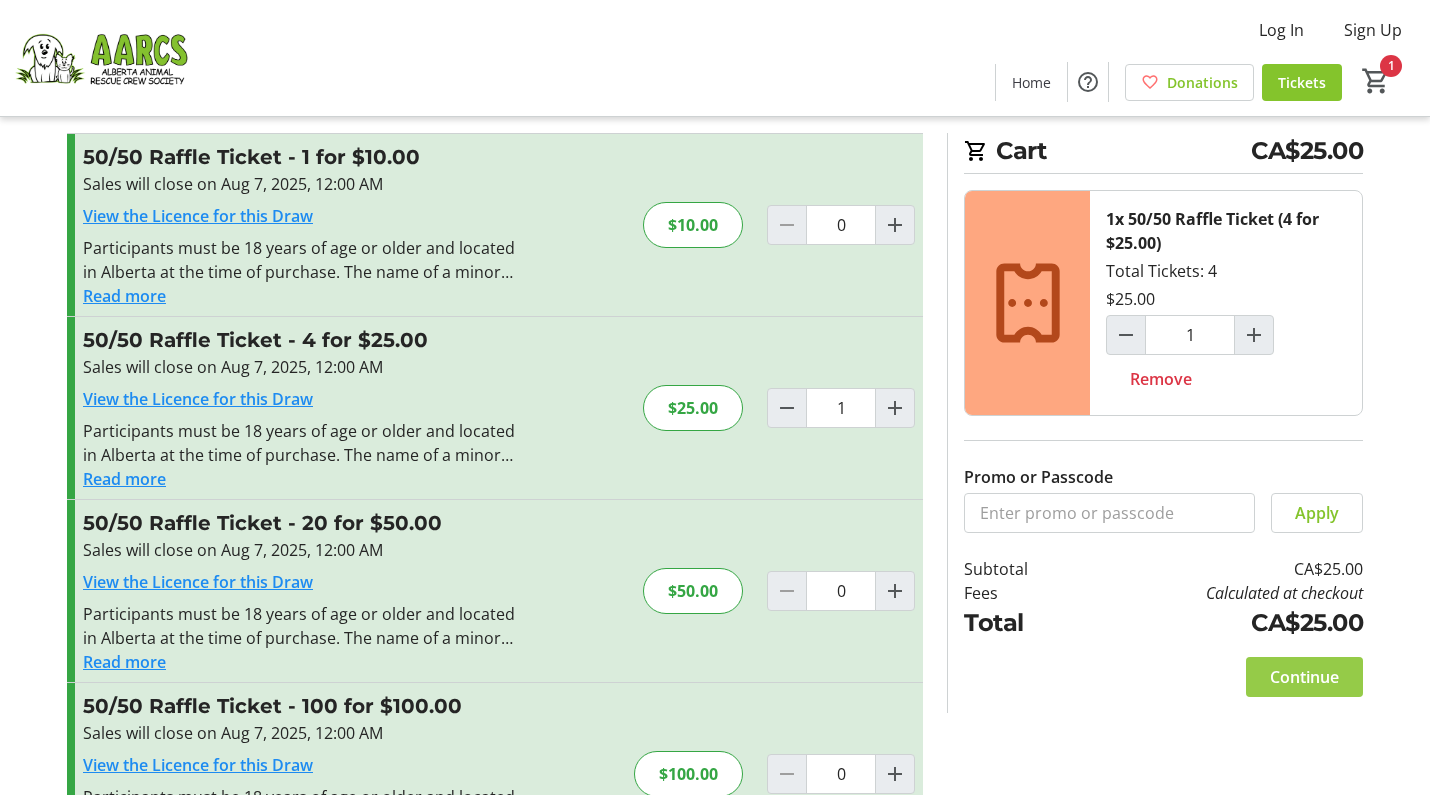click on "Continue" 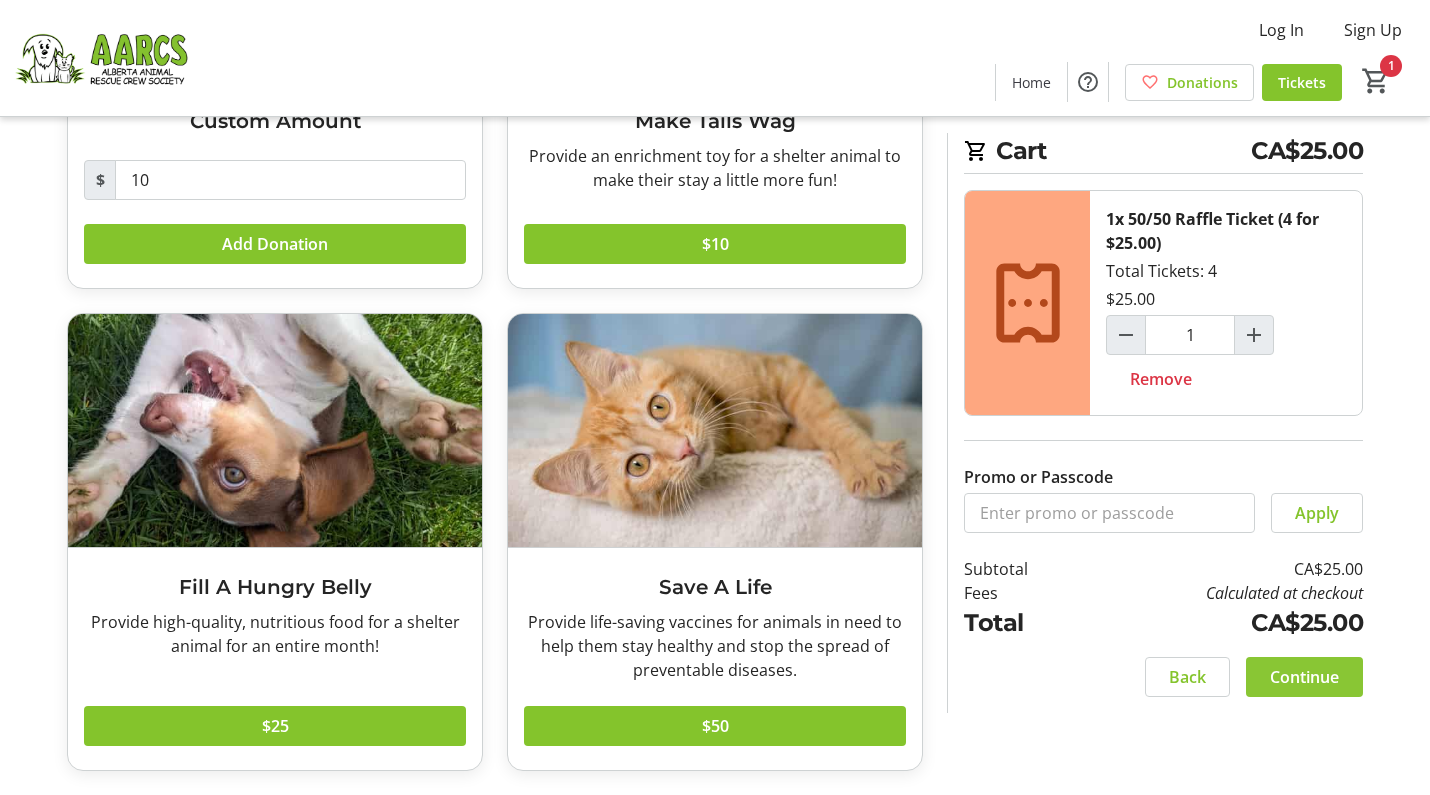 scroll, scrollTop: 378, scrollLeft: 0, axis: vertical 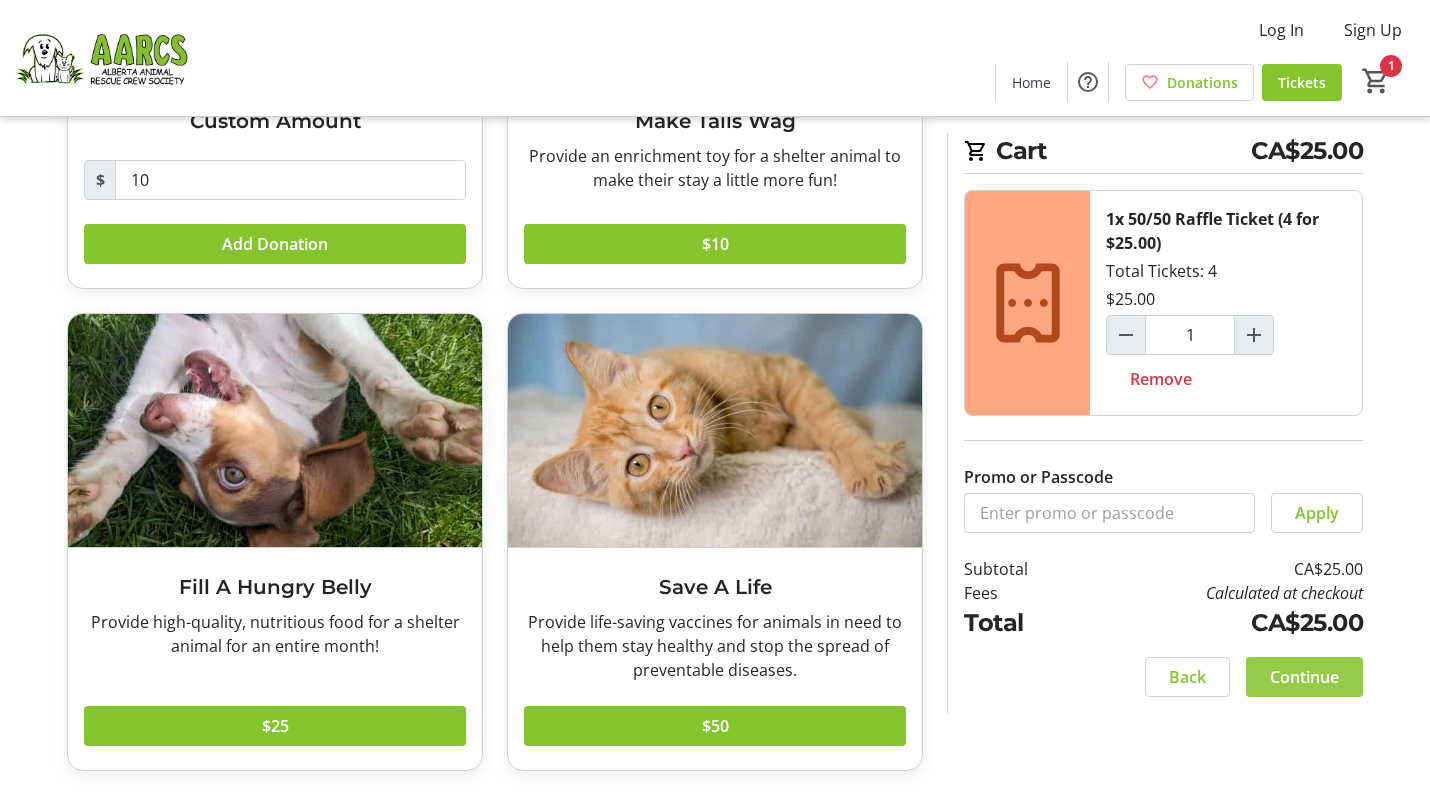 click on "Continue" 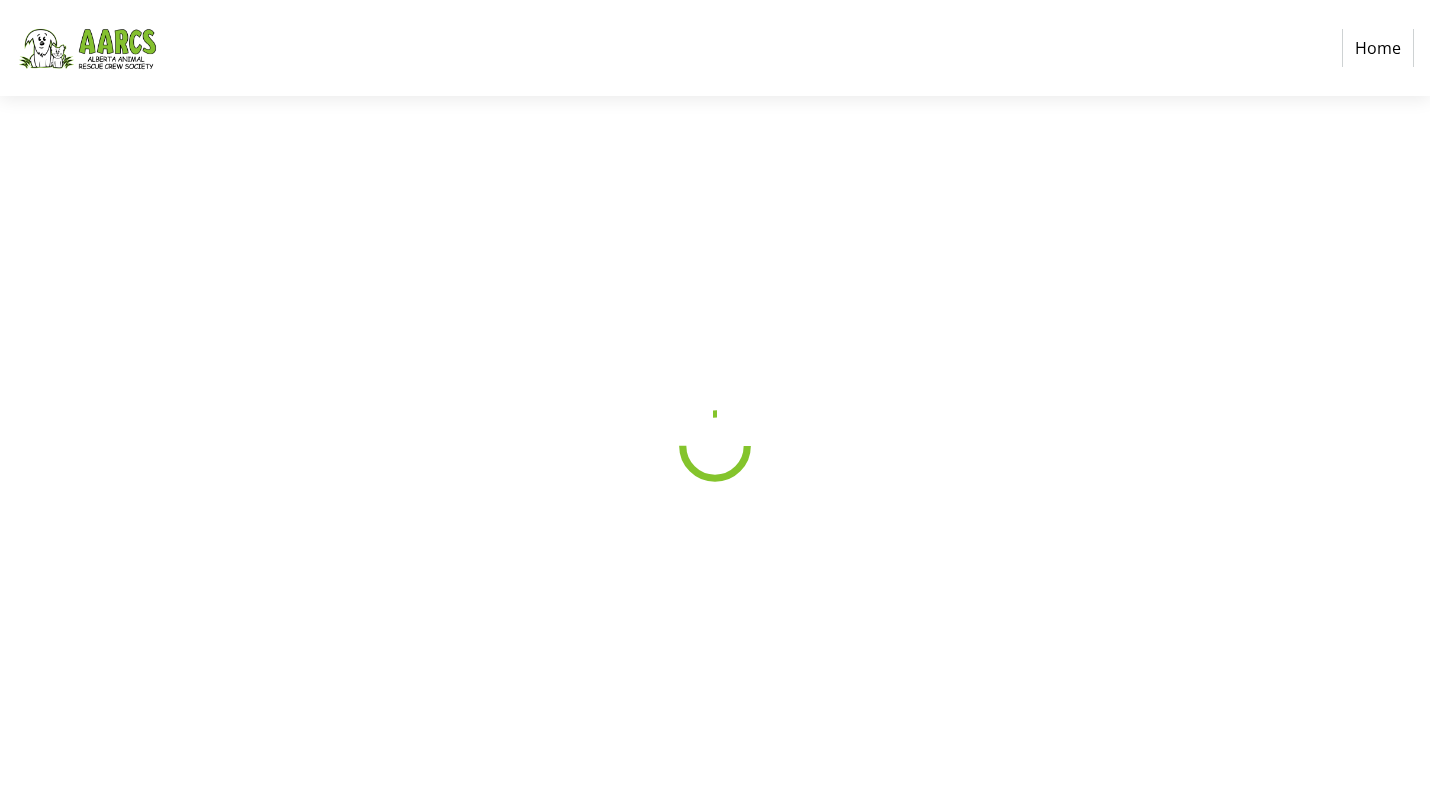 scroll, scrollTop: 0, scrollLeft: 0, axis: both 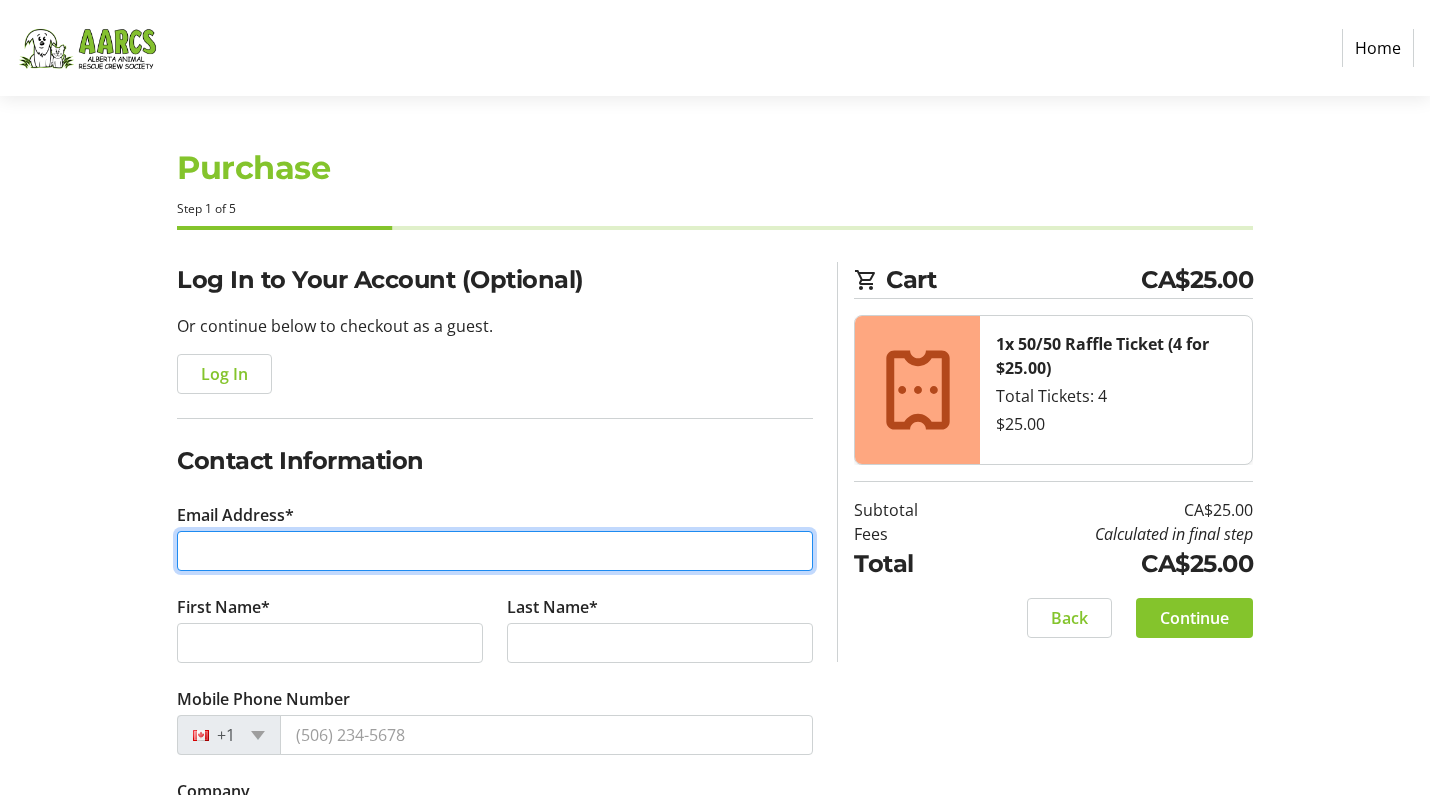 type on "[EMAIL]" 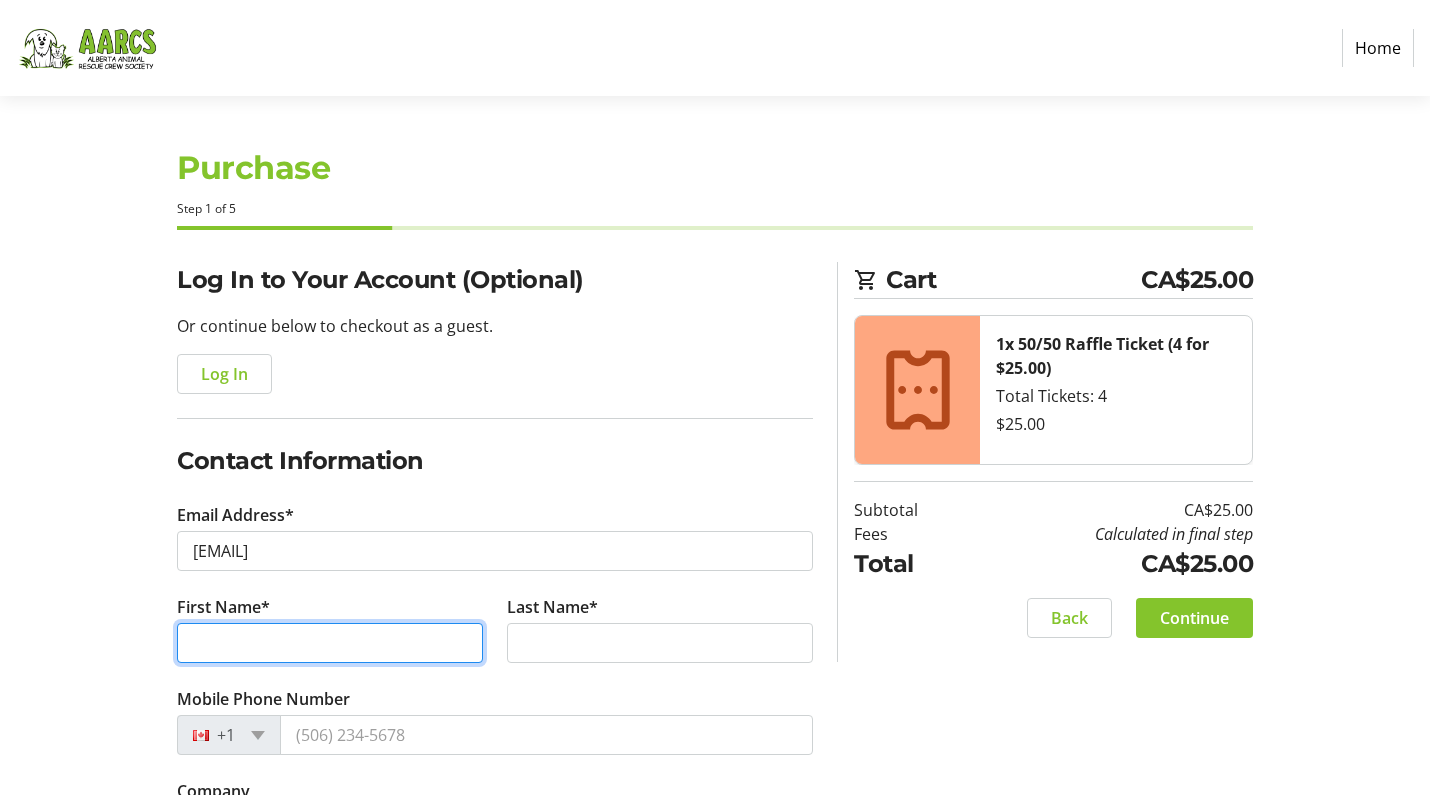 click on "First Name*" at bounding box center (330, 643) 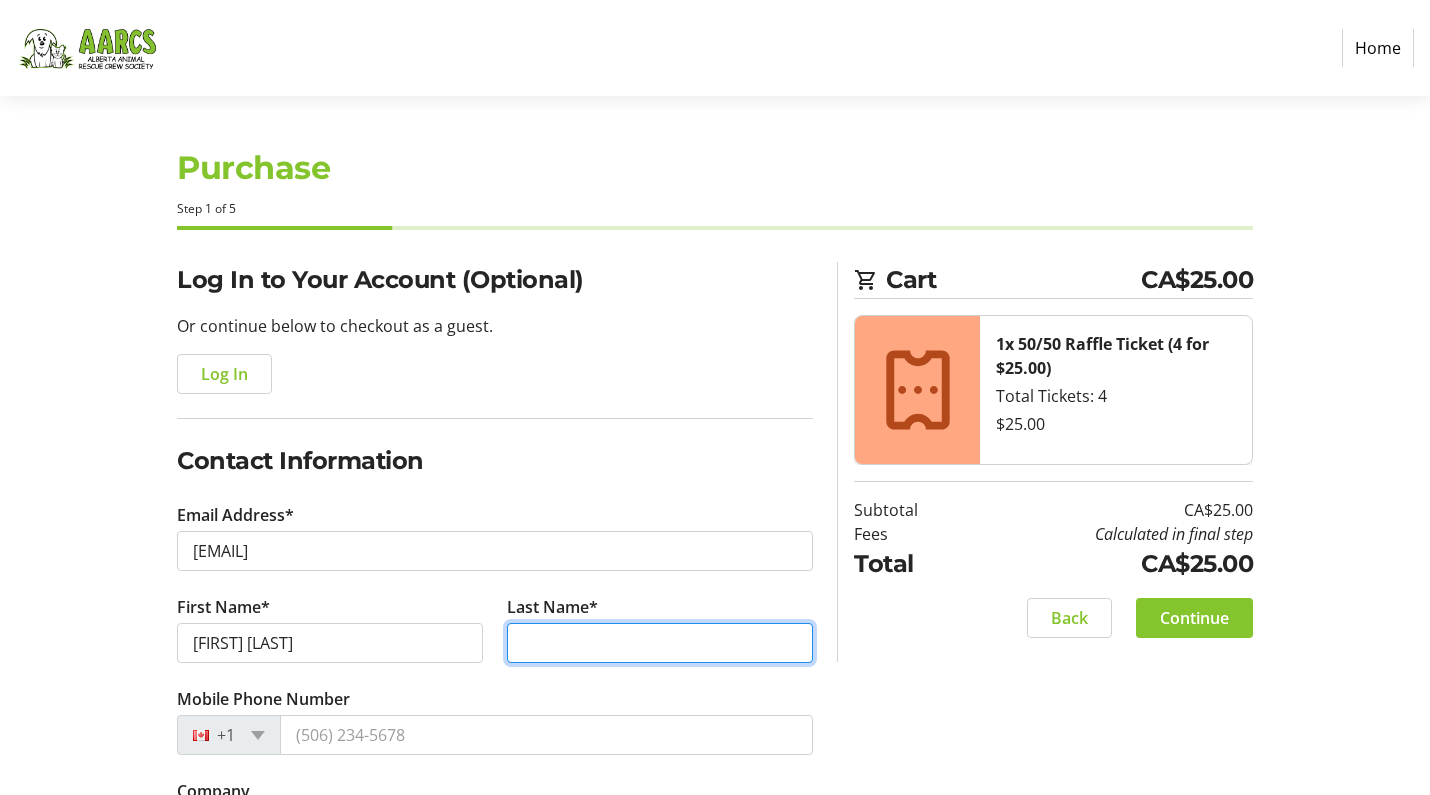 type on "[LAST]" 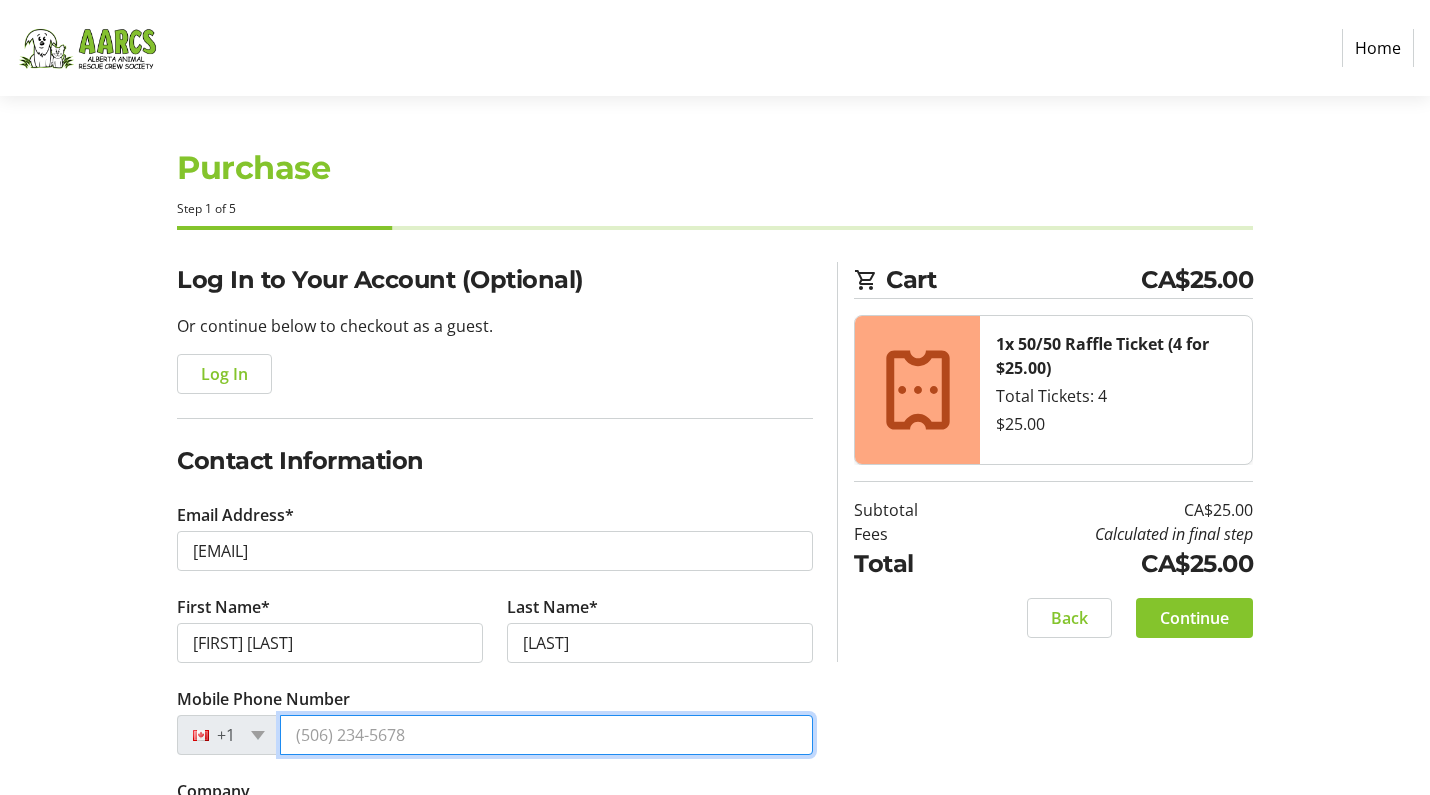 type on "([PHONE]) [PHONE]" 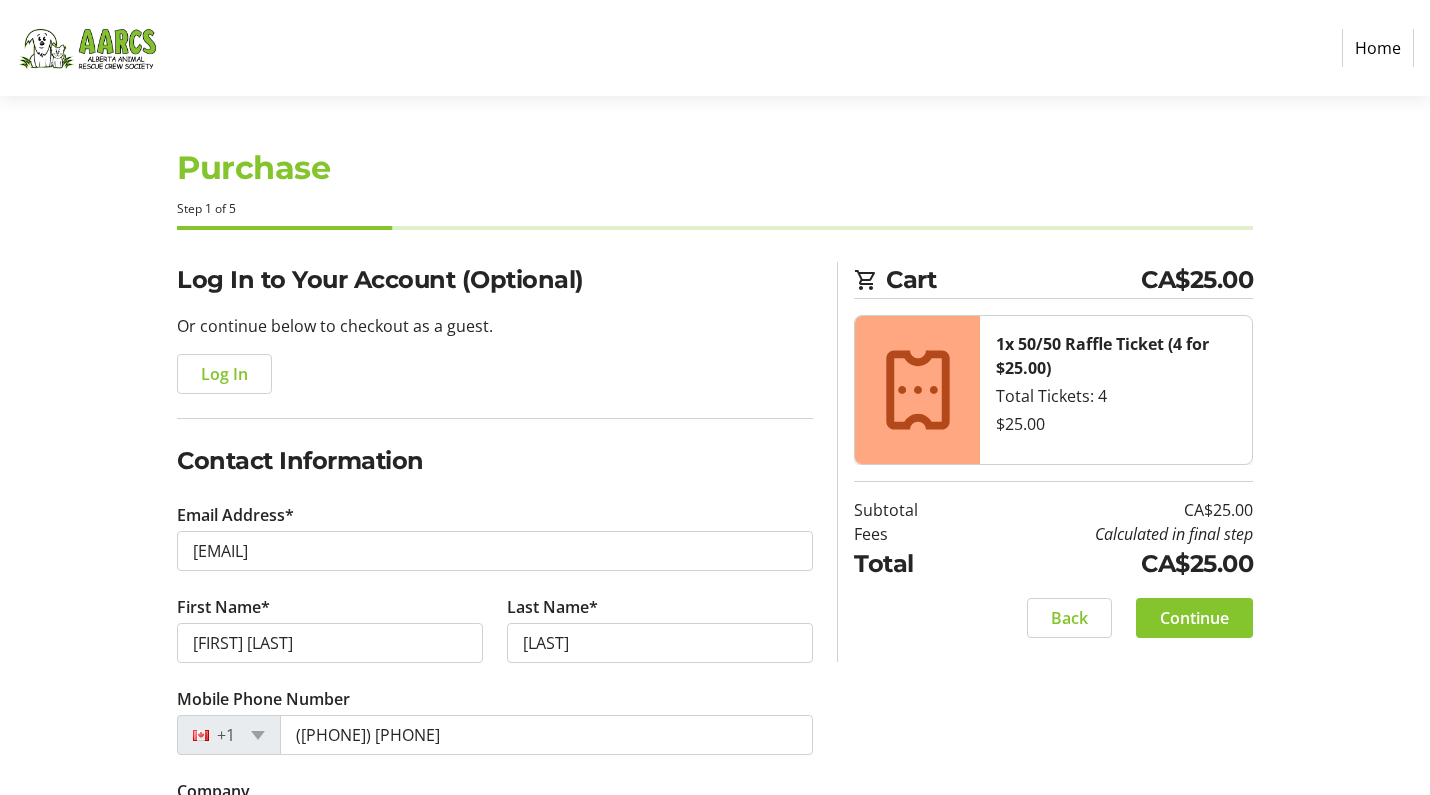 type on "[NUMBER] [STREET]" 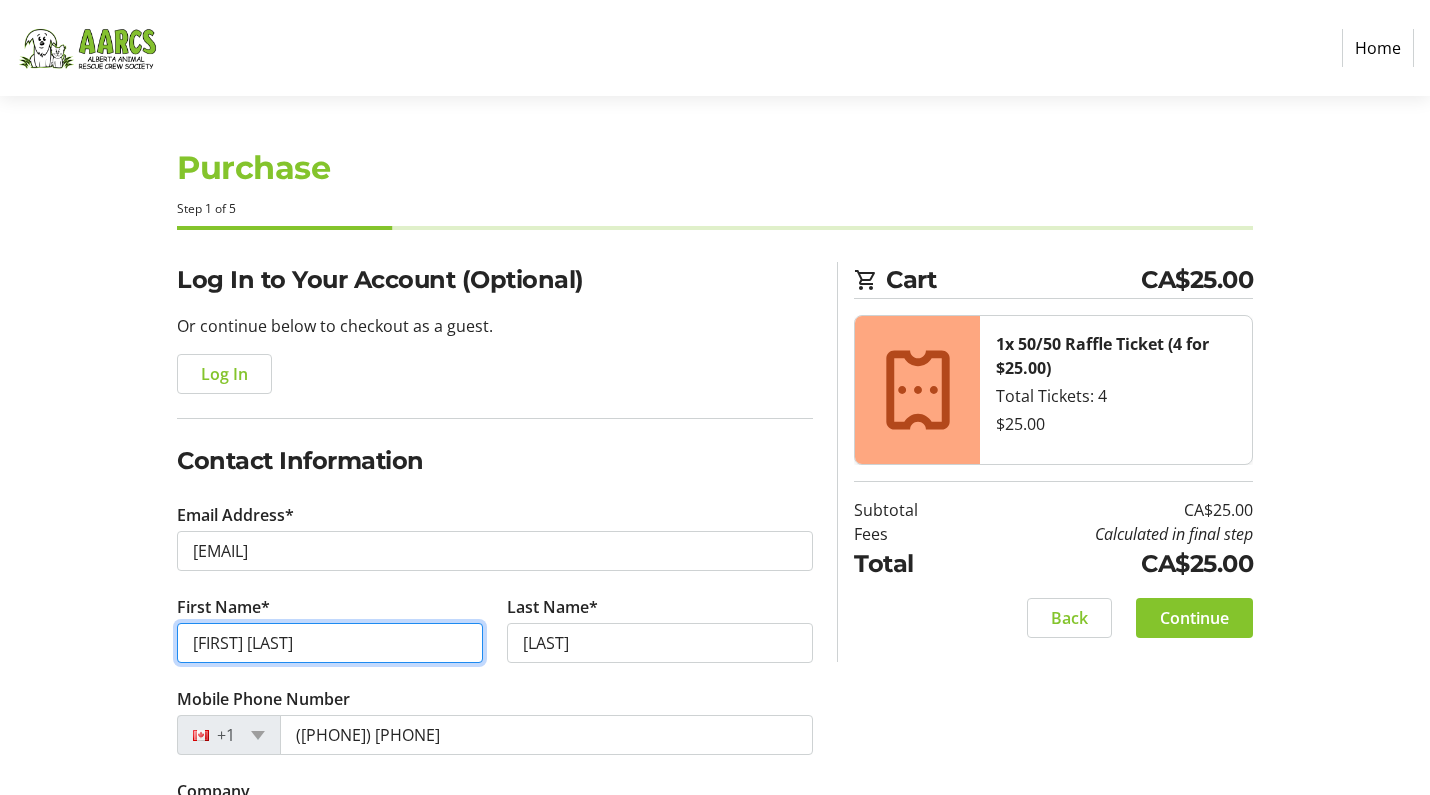 click on "[FIRST] [LAST]" at bounding box center [330, 643] 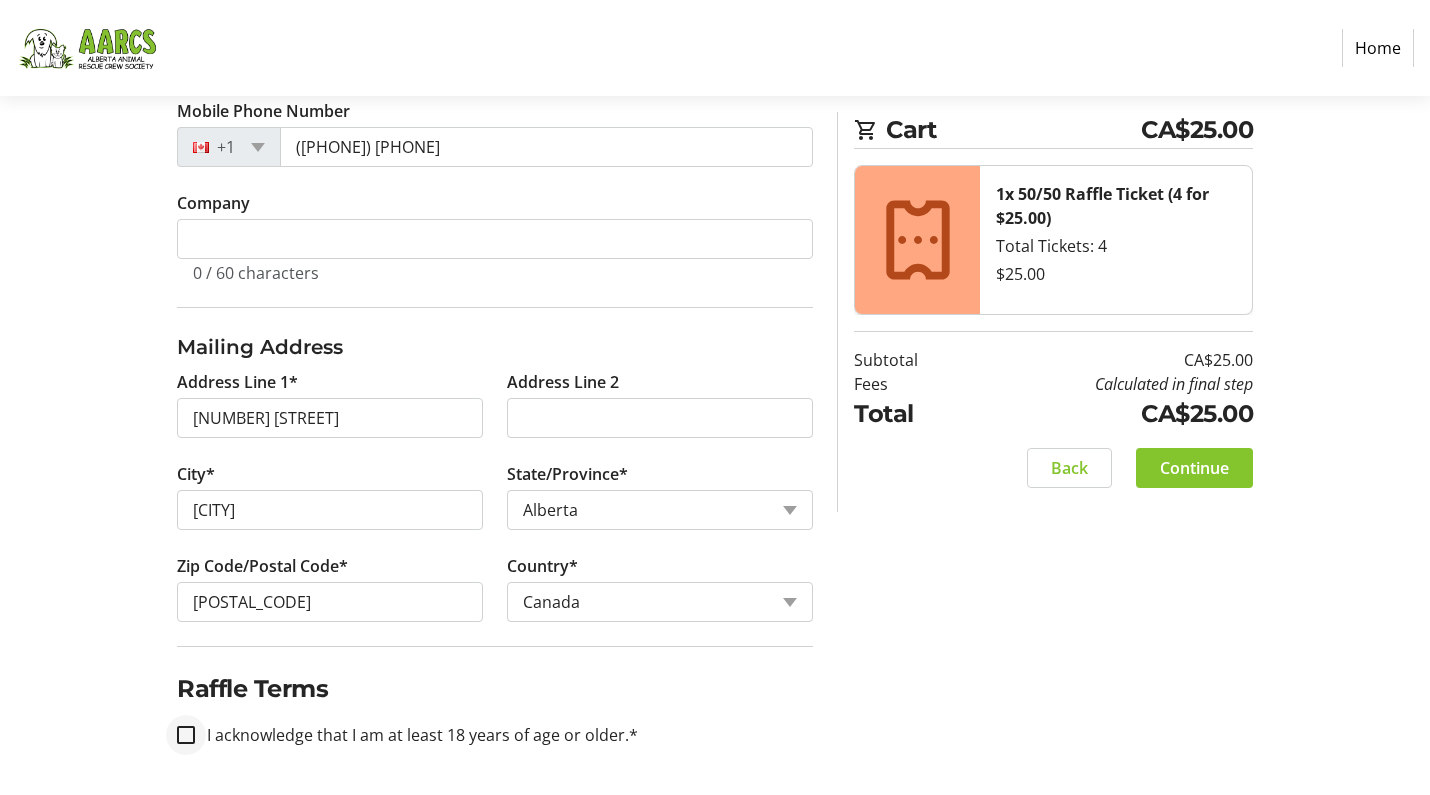 scroll, scrollTop: 588, scrollLeft: 0, axis: vertical 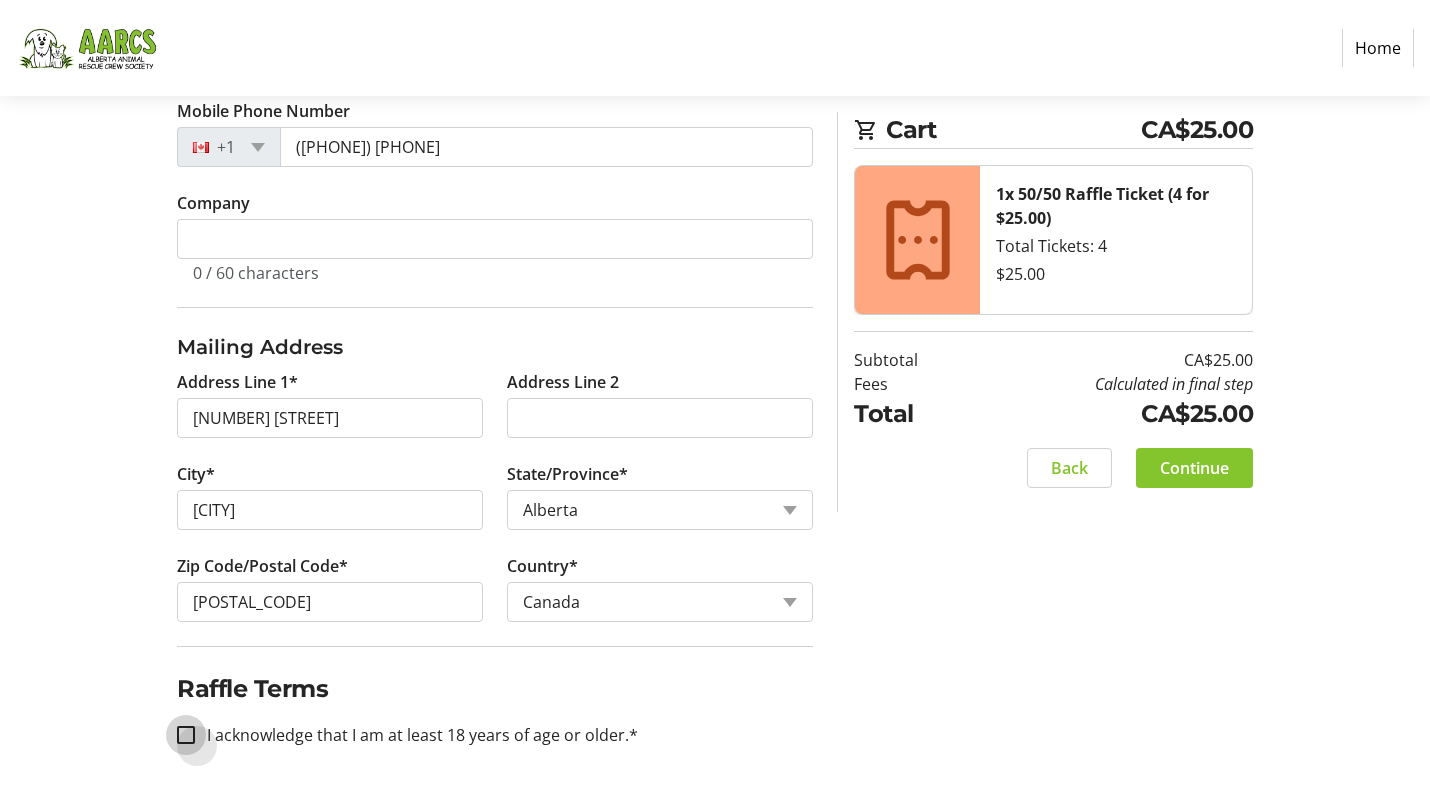 click on "I acknowledge that I am at least 18 years of age or older.*" at bounding box center [186, 735] 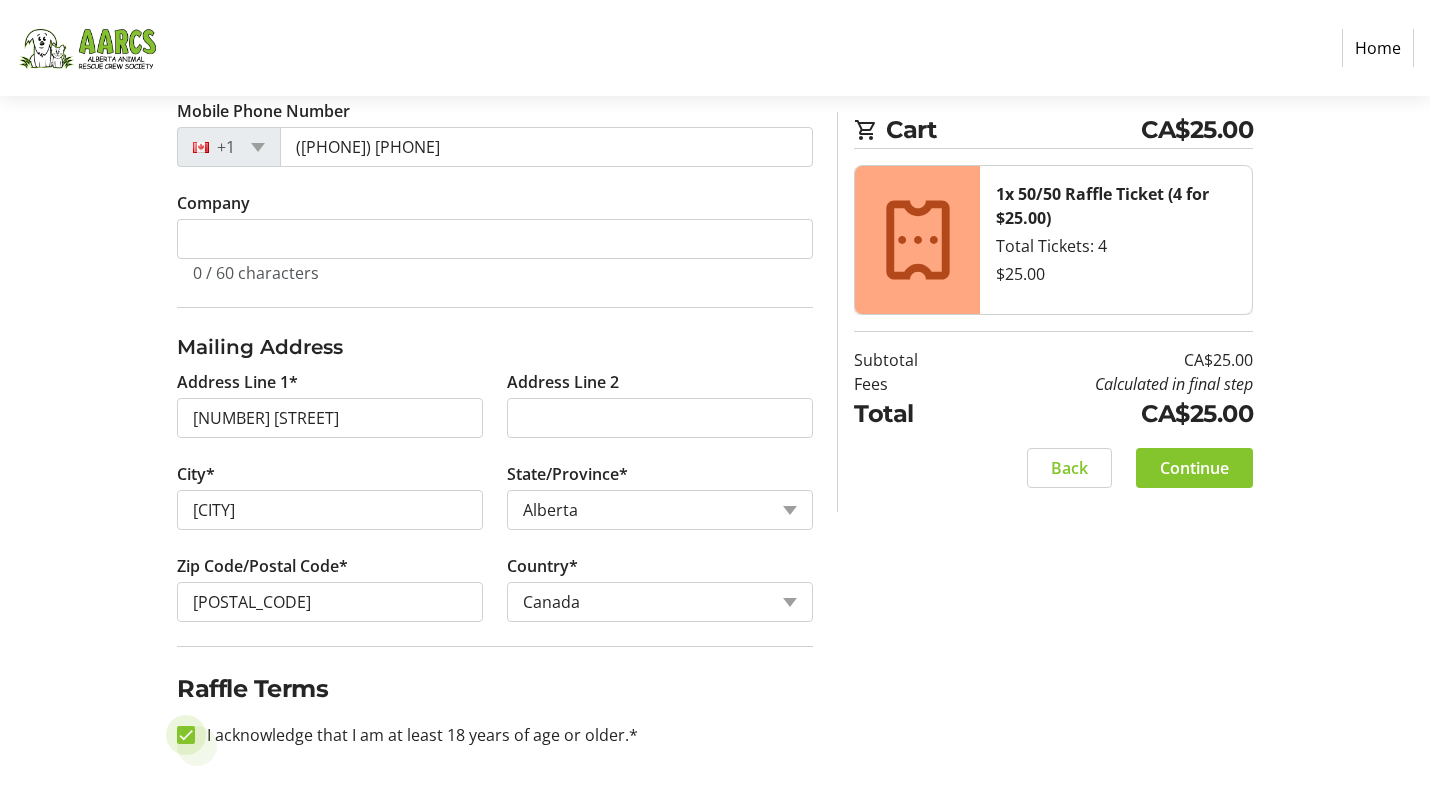 checkbox on "true" 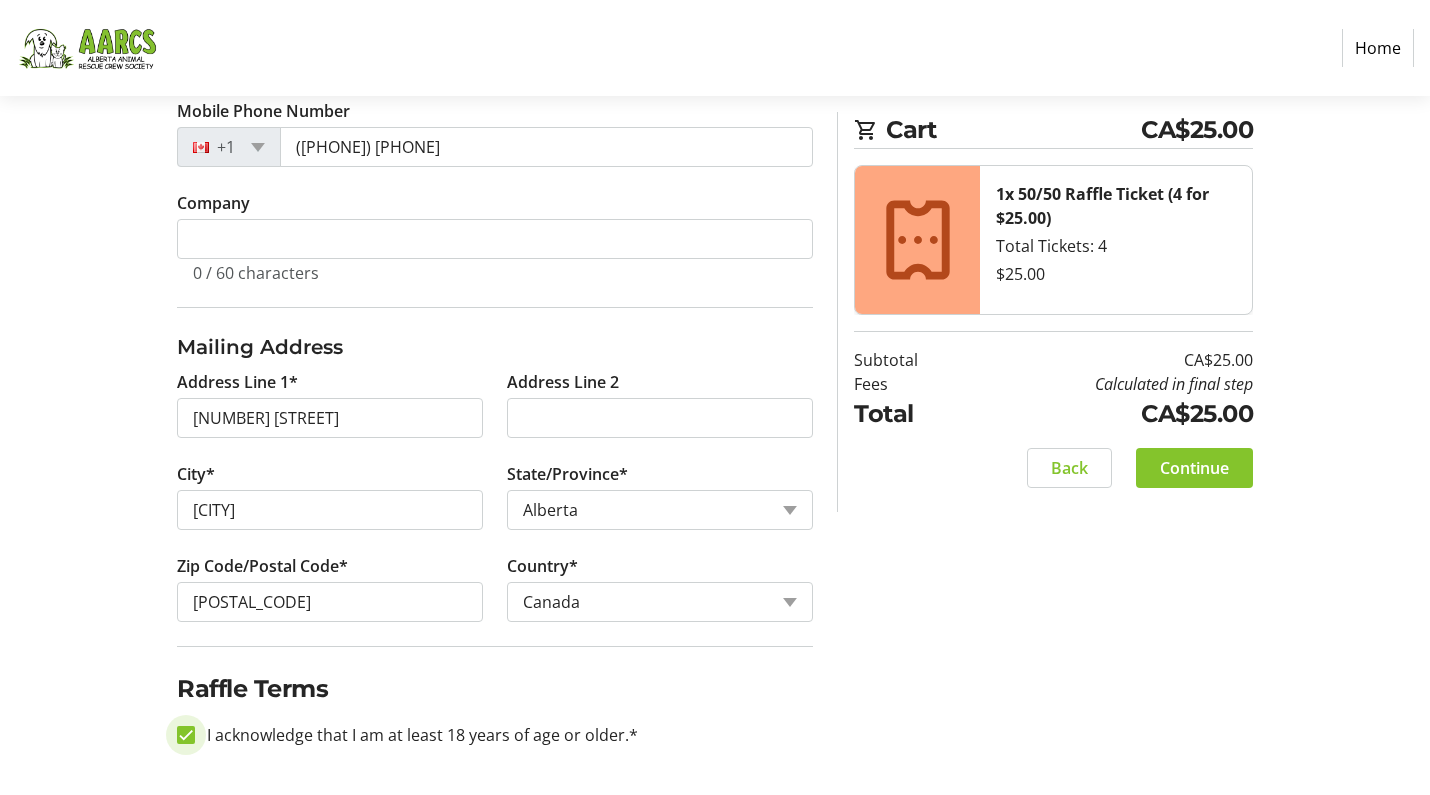 scroll, scrollTop: 588, scrollLeft: 0, axis: vertical 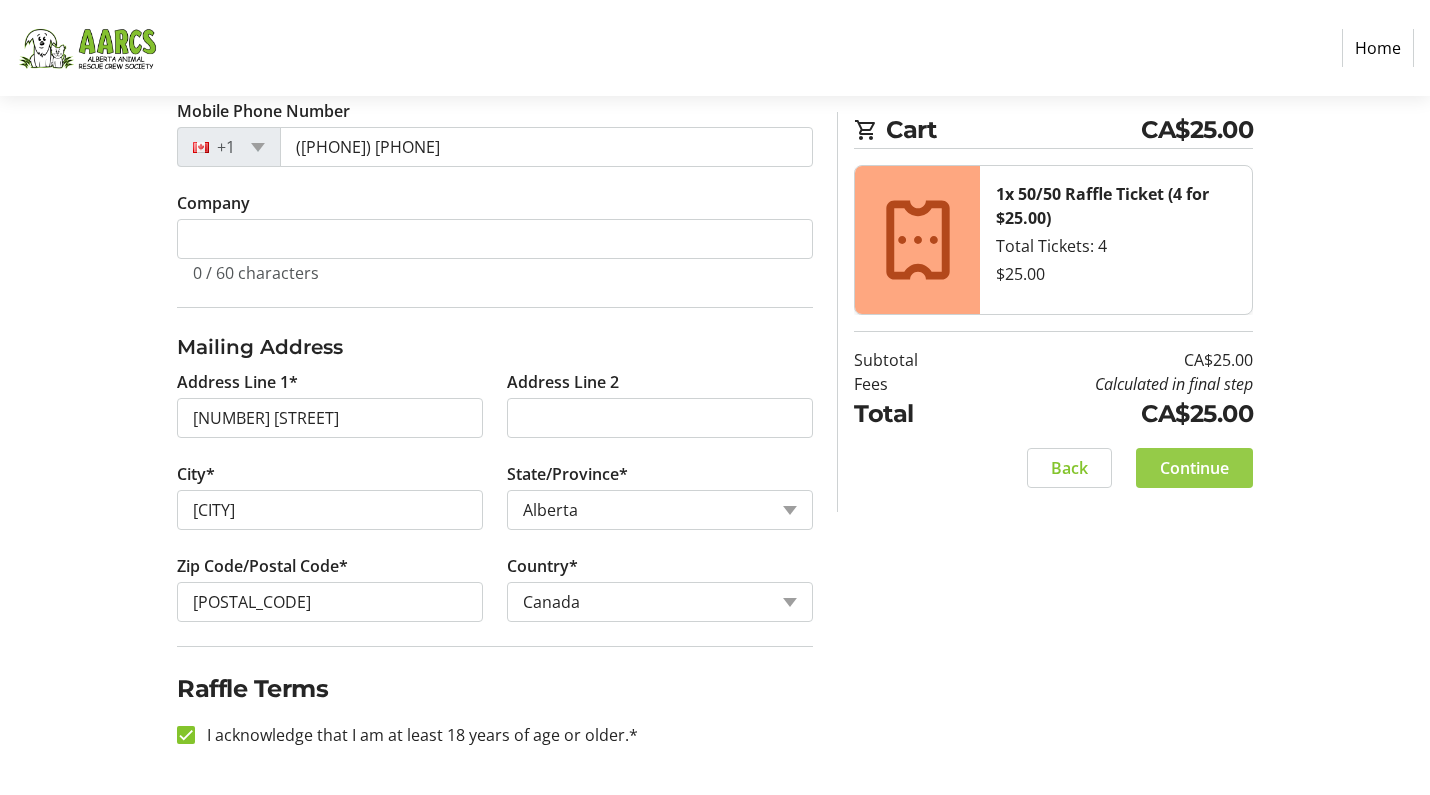 click on "Continue" 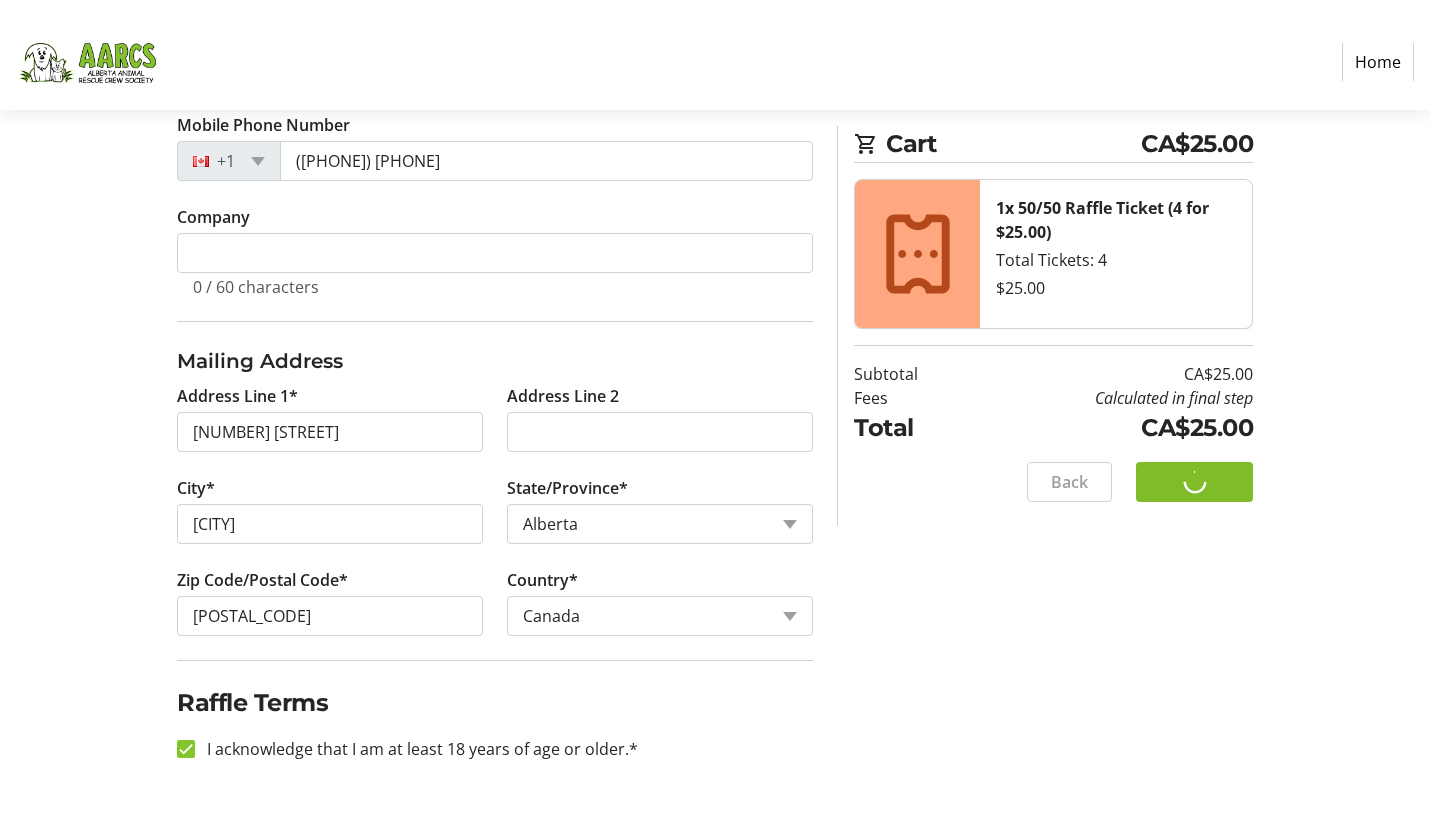 scroll, scrollTop: 0, scrollLeft: 0, axis: both 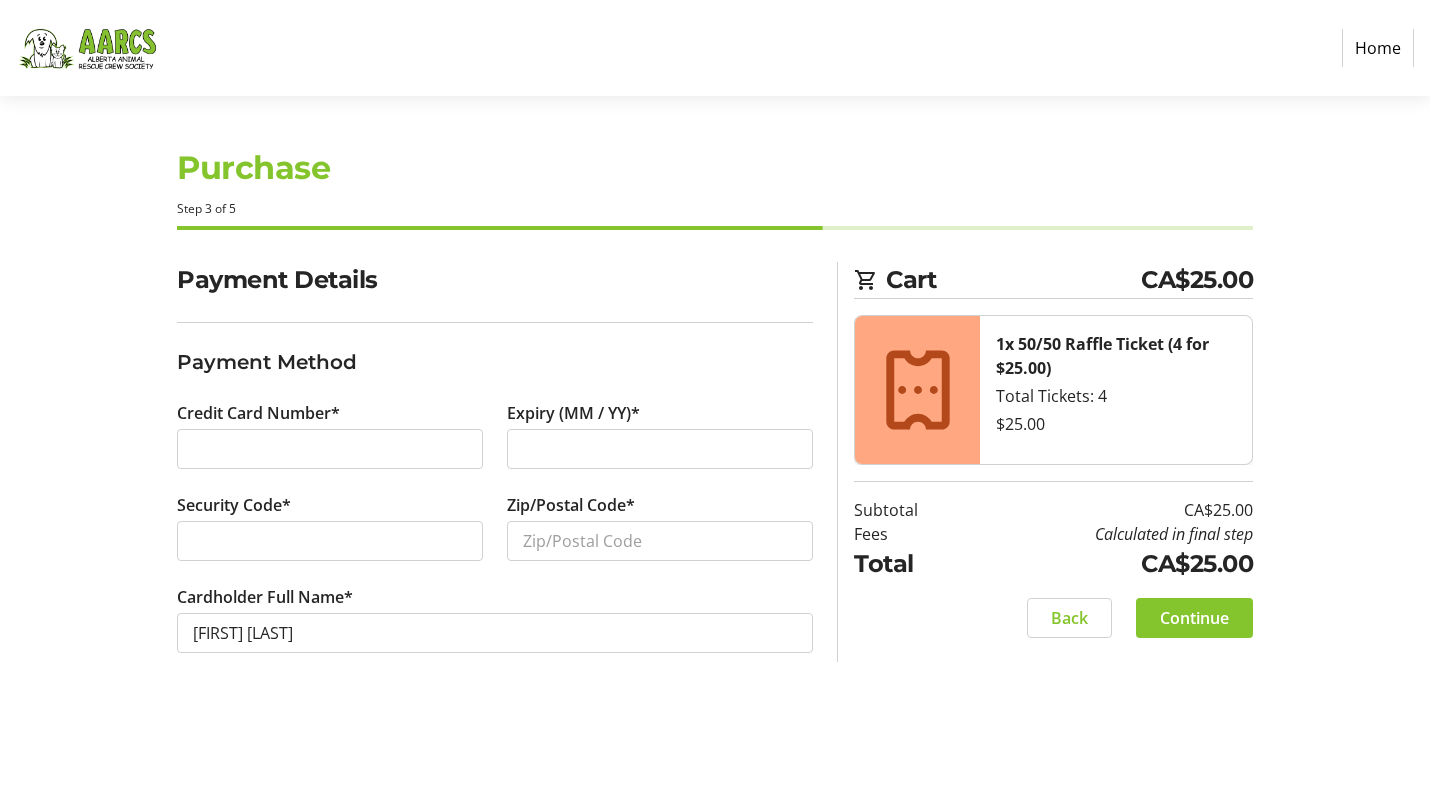 click at bounding box center (330, 449) 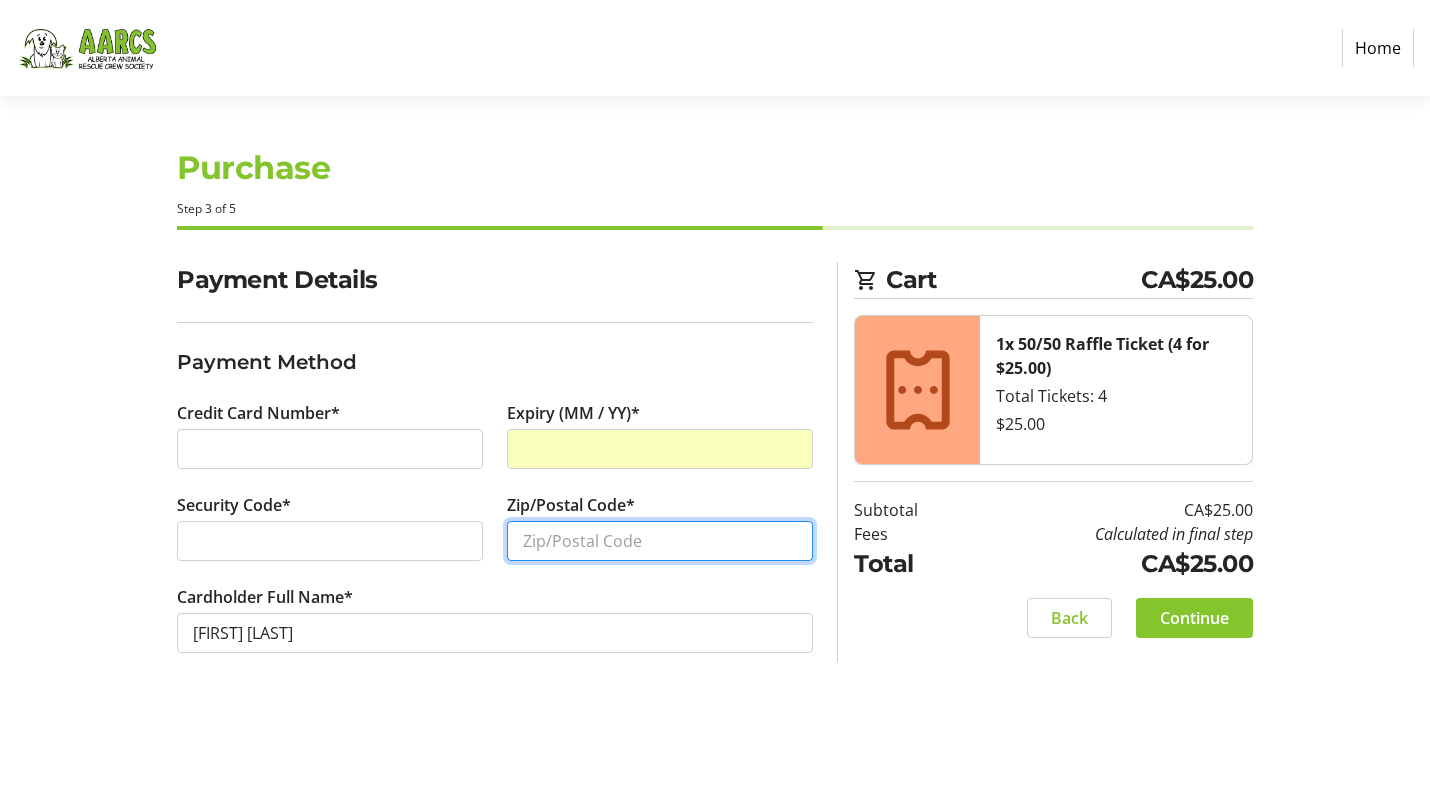 type on "1" 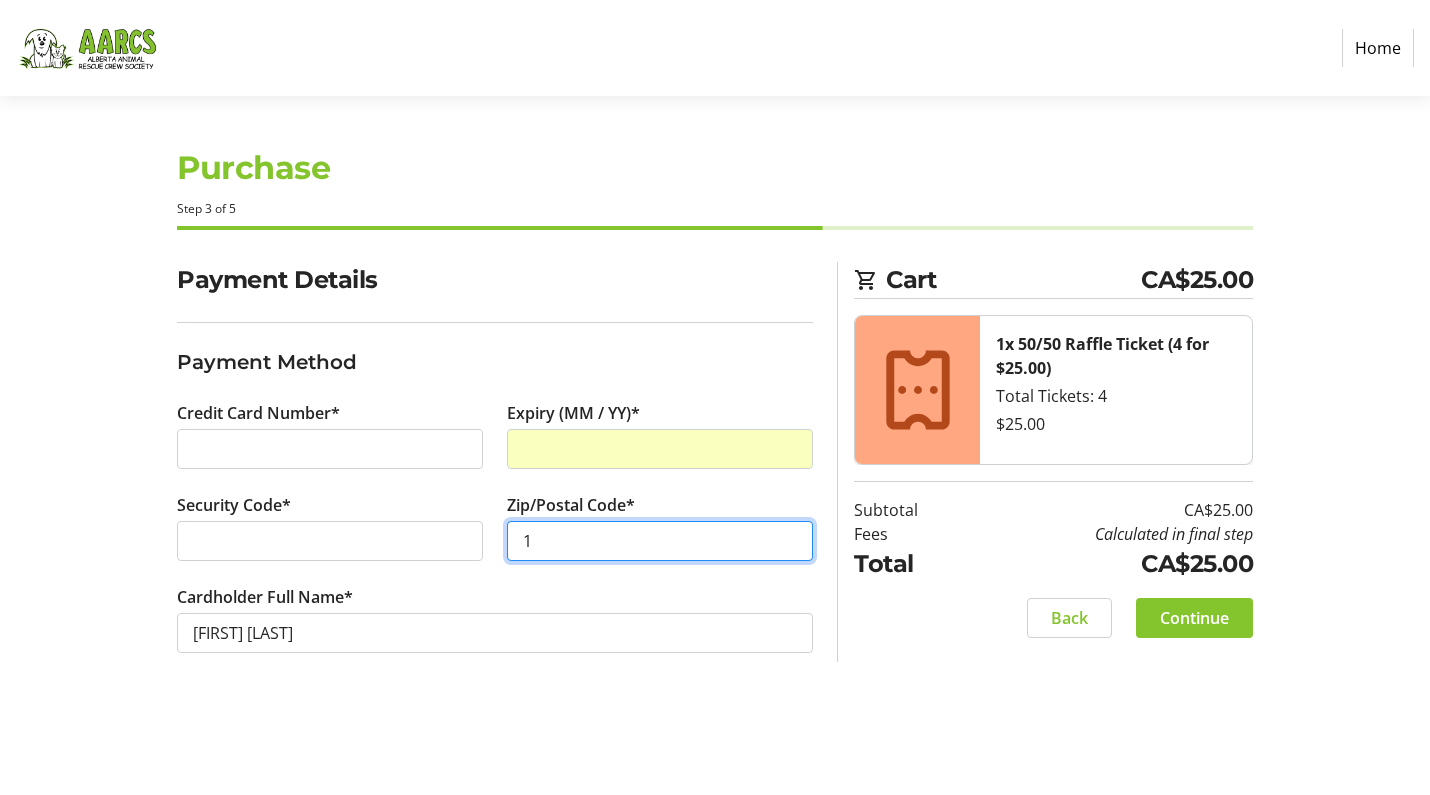 click on "1" at bounding box center (660, 541) 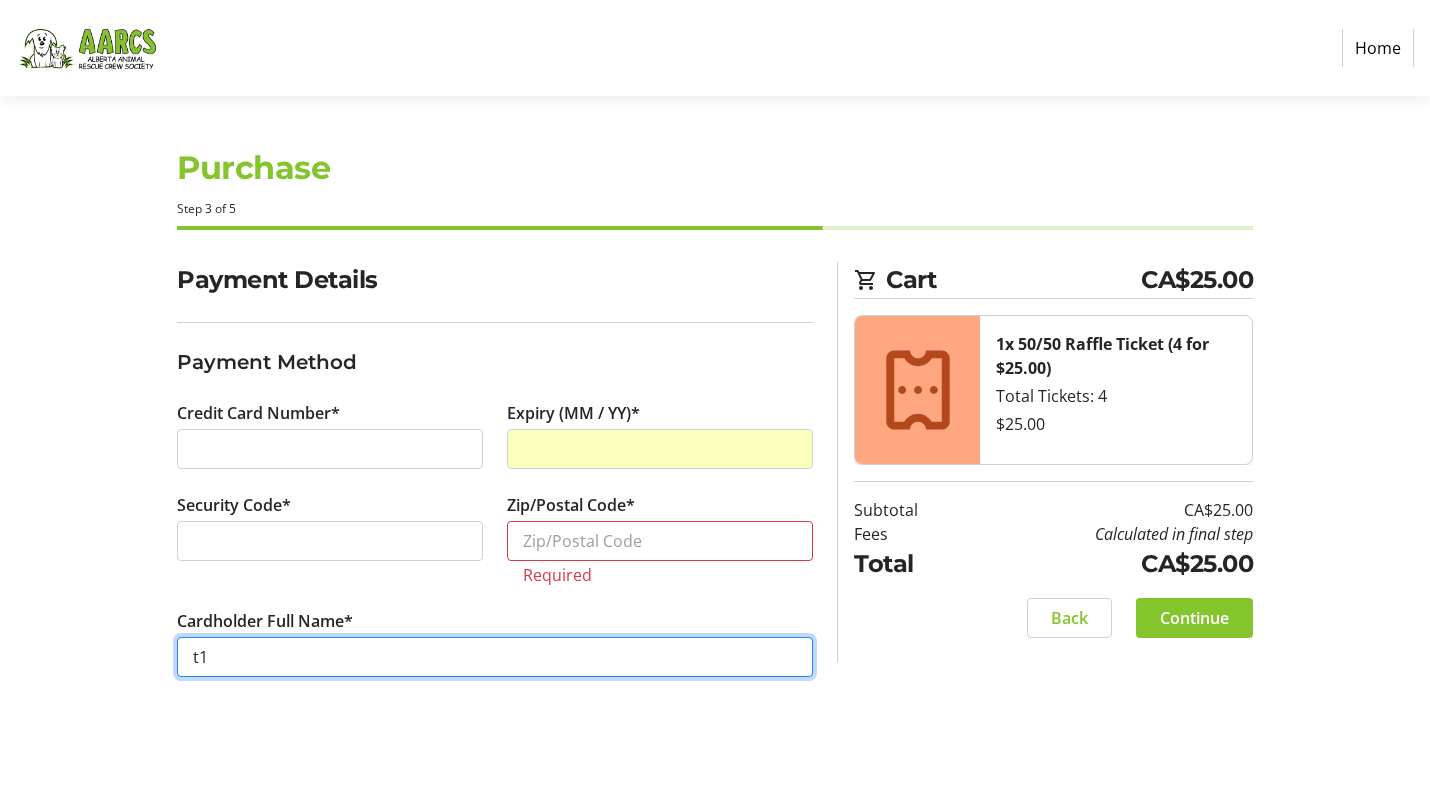 type on "t1" 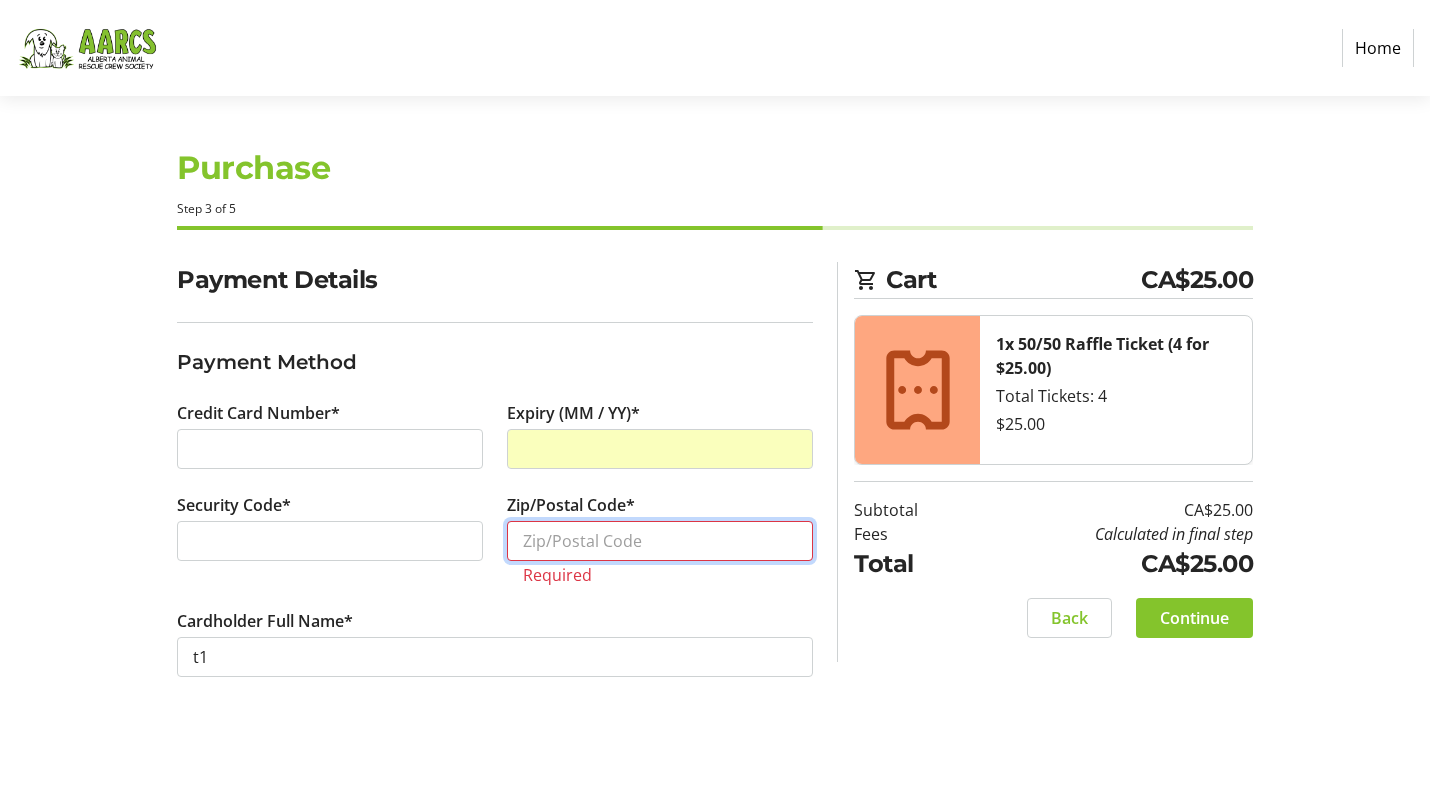 click on "Zip/Postal Code*" at bounding box center [660, 541] 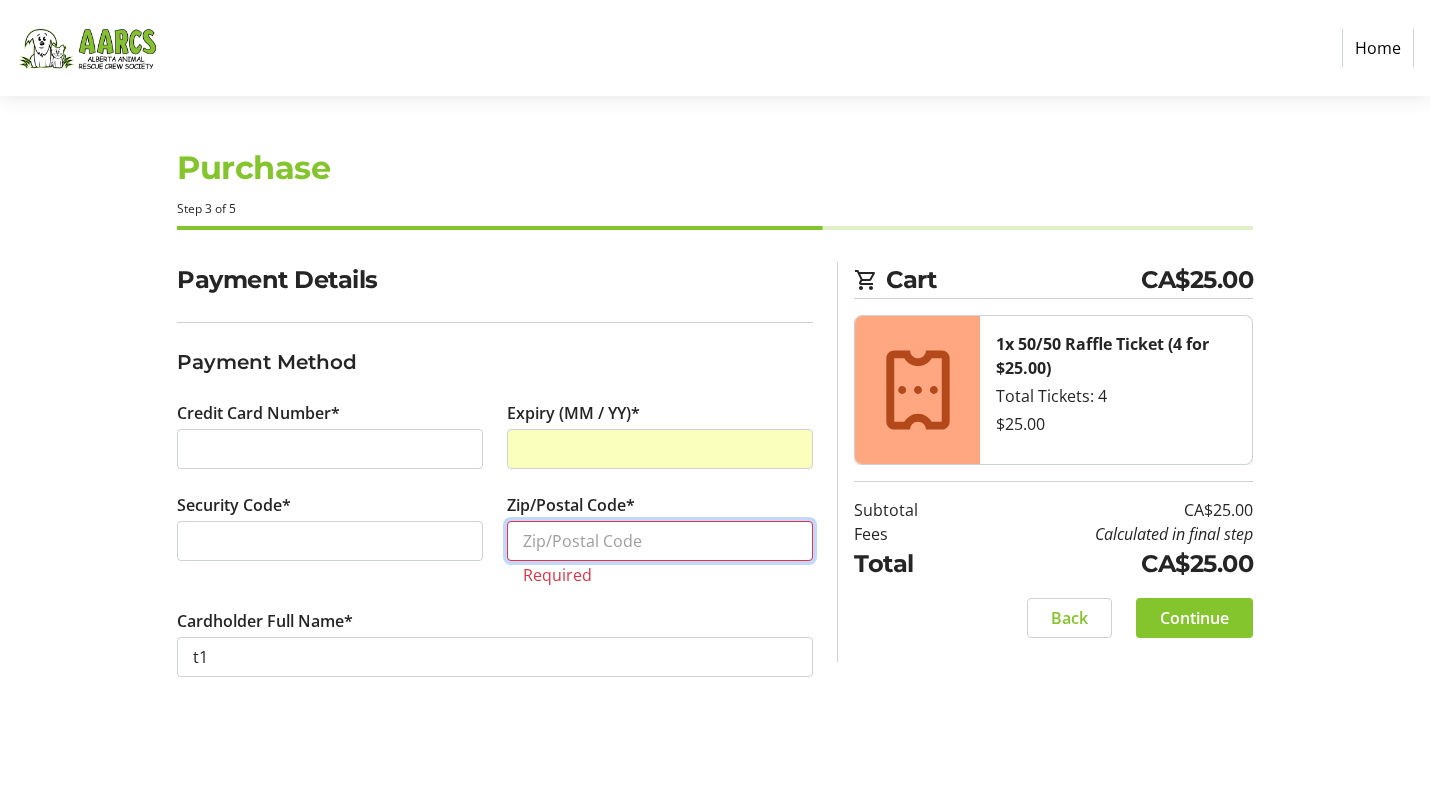 click on "Zip/Postal Code*" at bounding box center (660, 541) 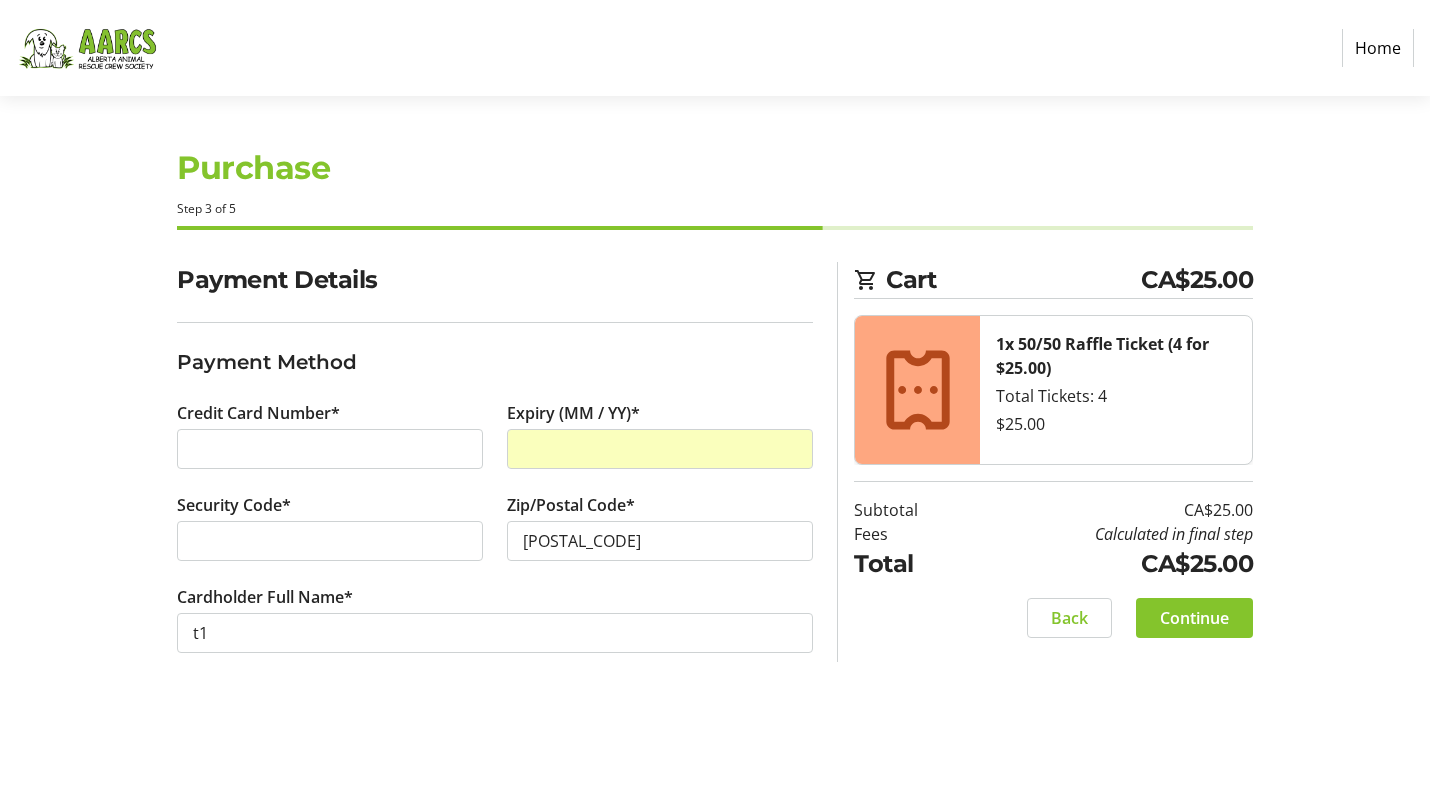 click on "Cardholder Full Name* t1" 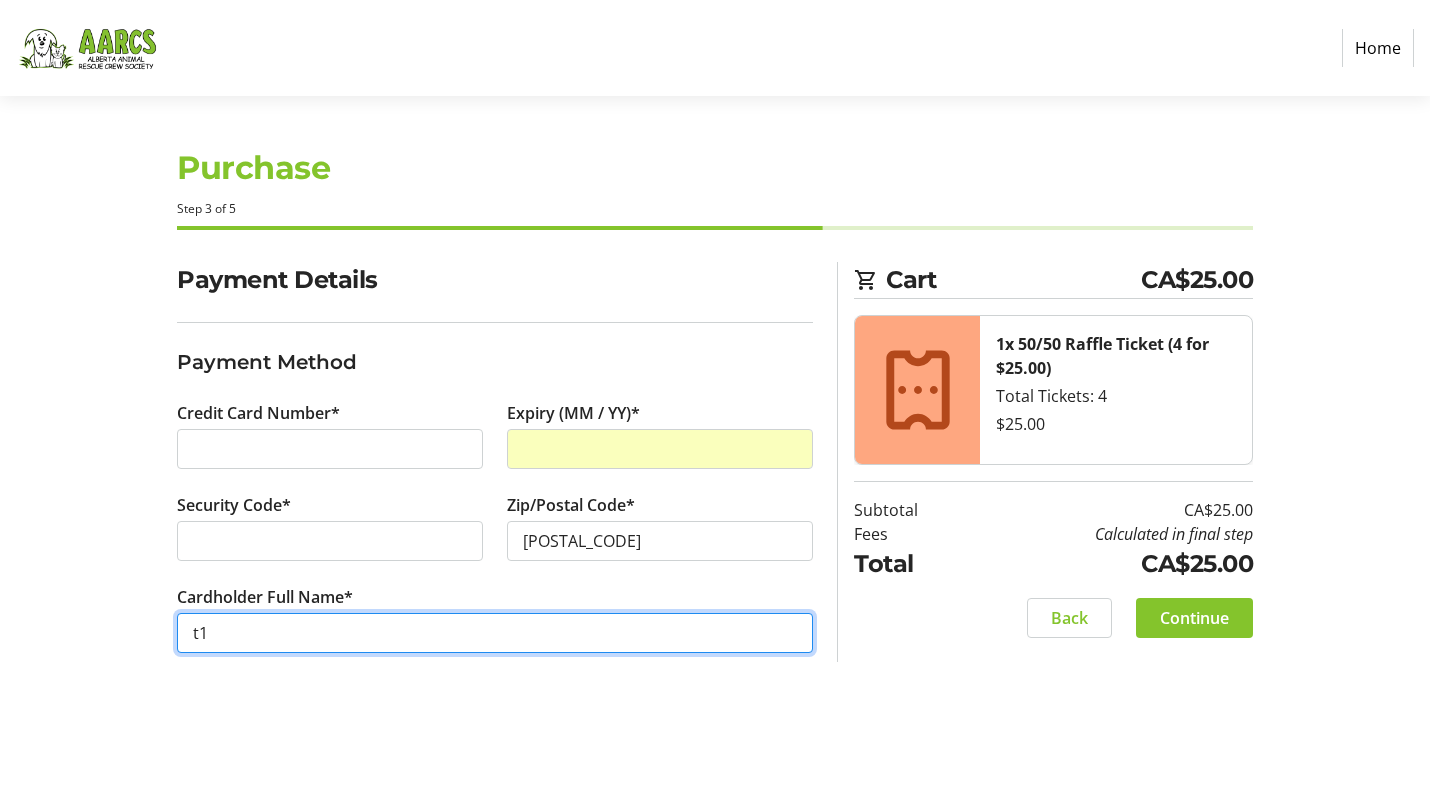 click on "t1" at bounding box center [495, 633] 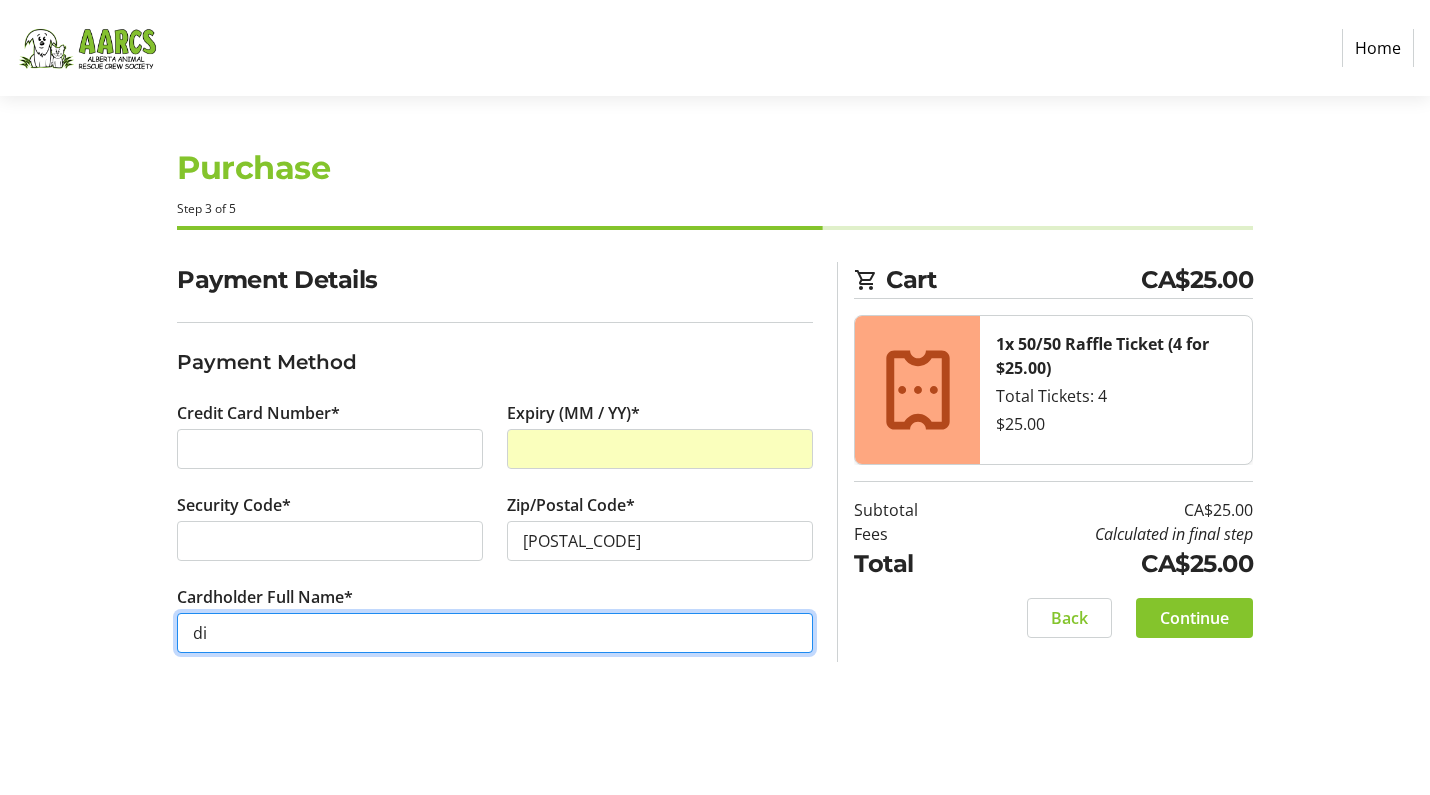 type on "d" 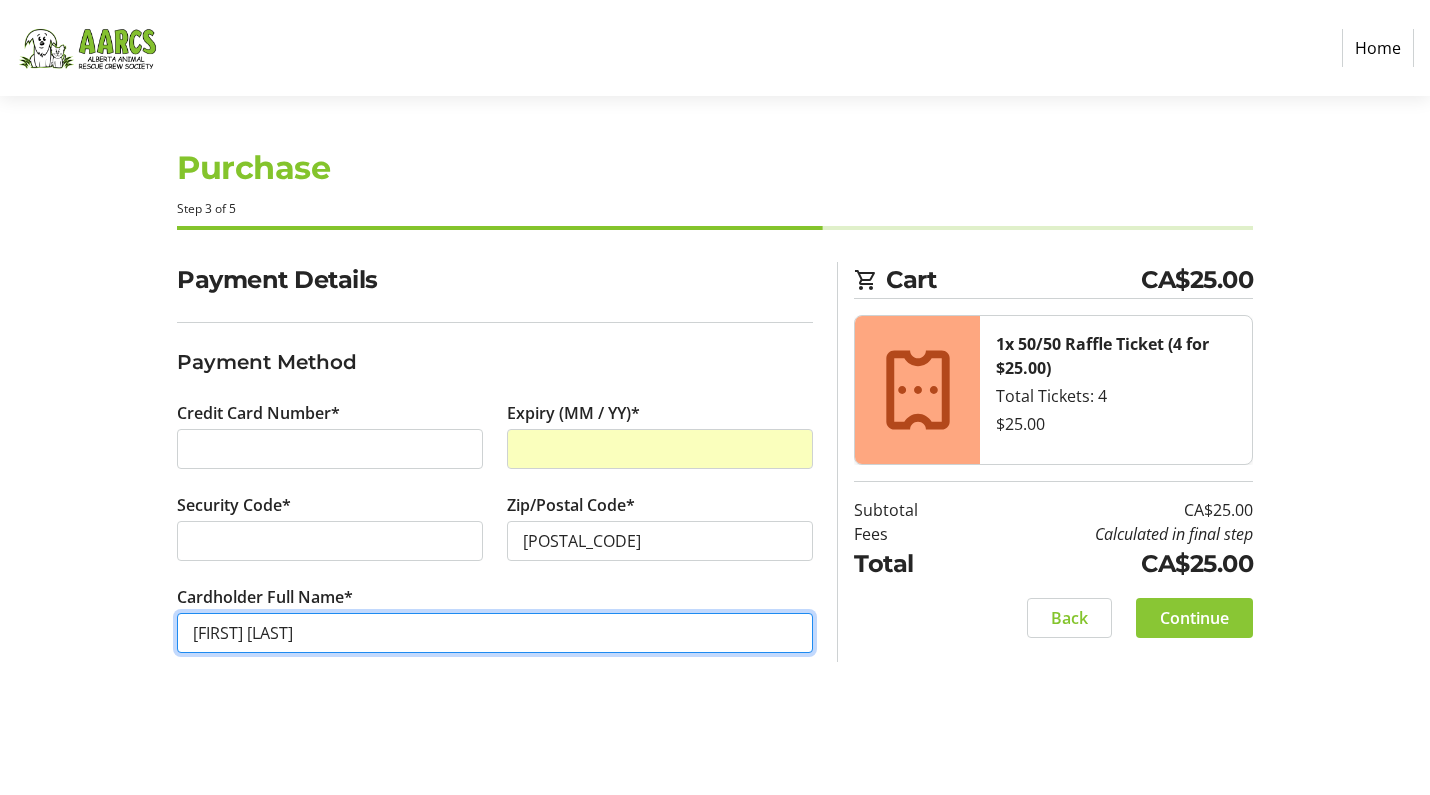 type on "[FIRST] [LAST]" 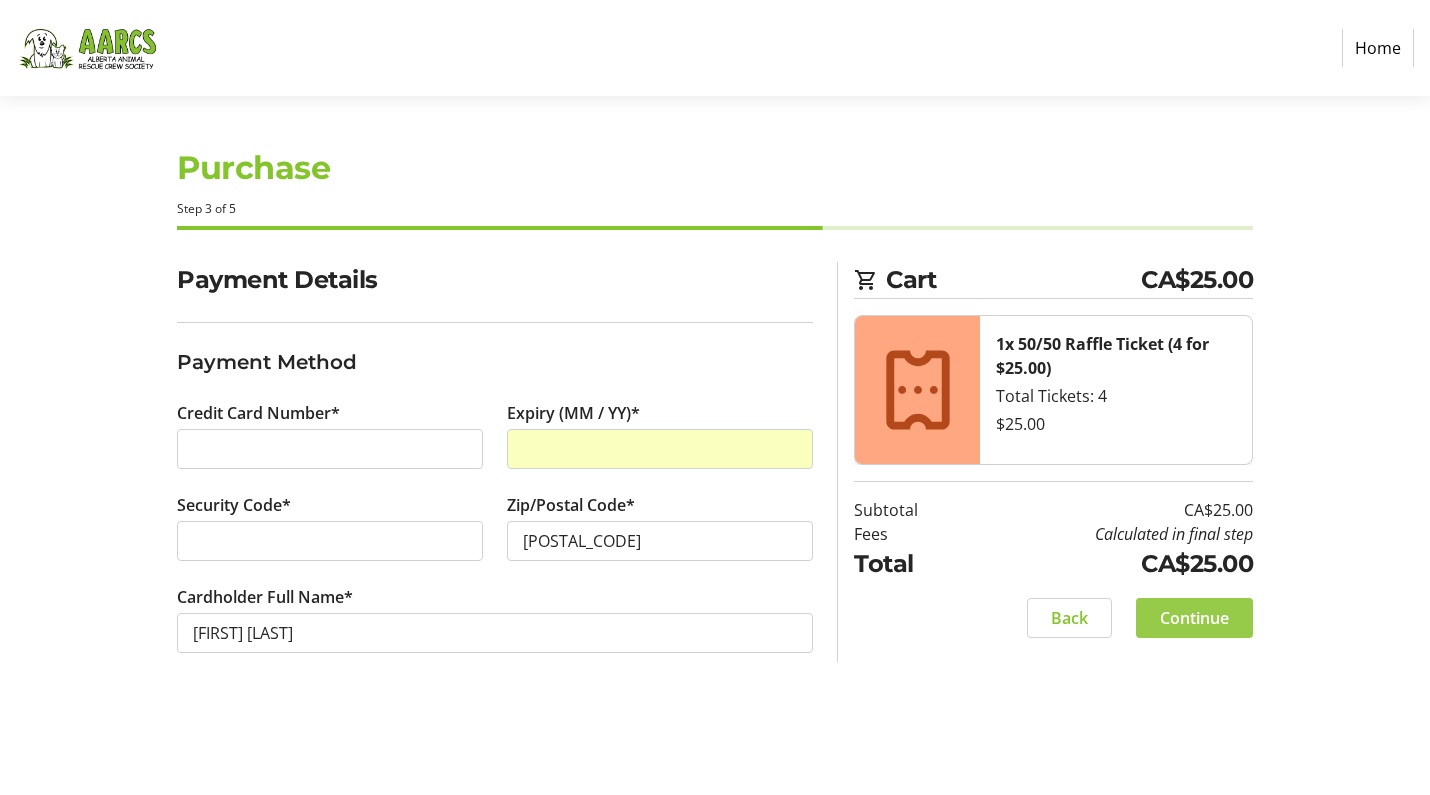 click on "Continue" 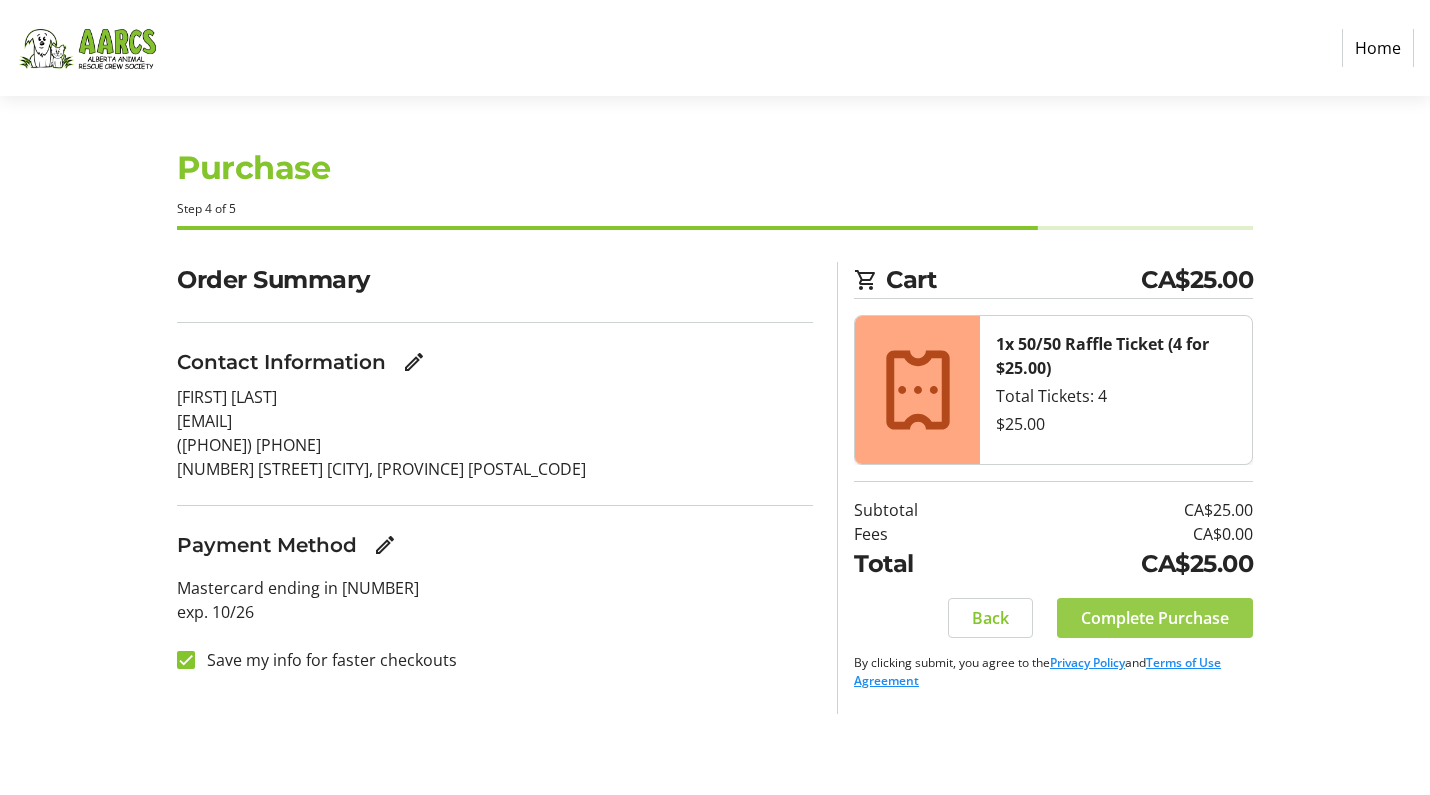 click on "Complete Purchase" 